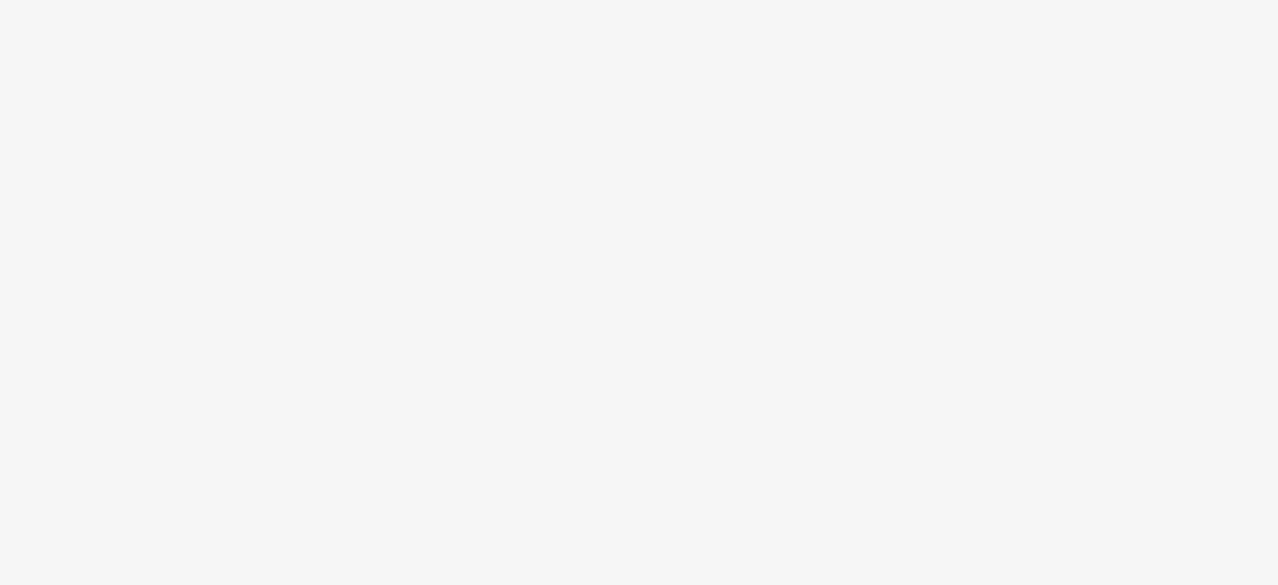 scroll, scrollTop: 0, scrollLeft: 0, axis: both 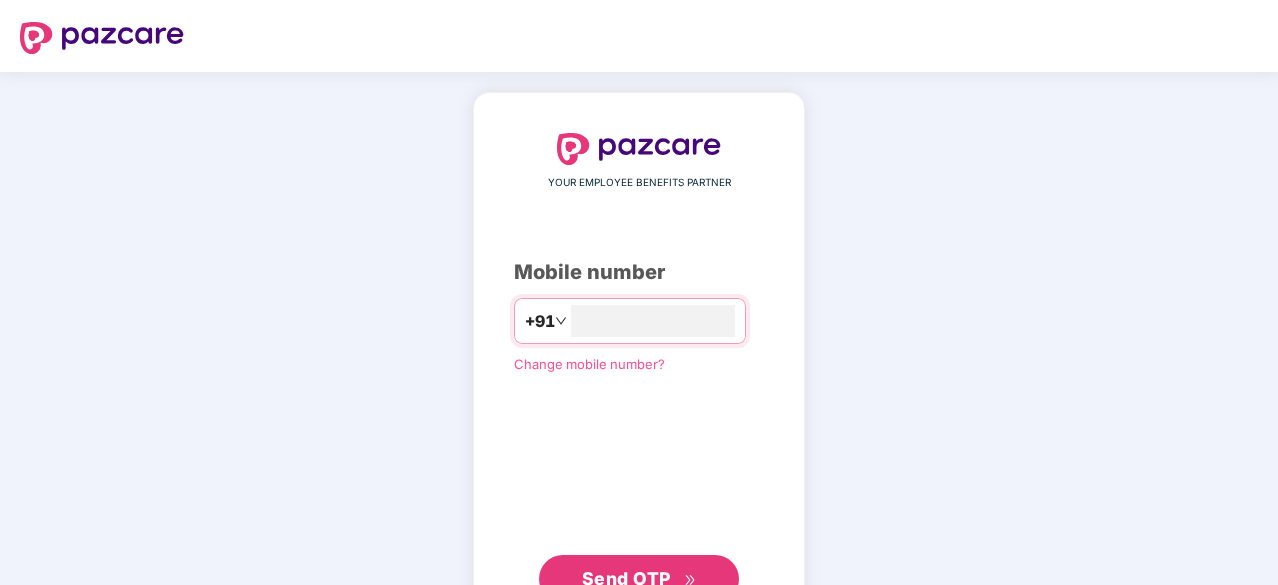 type on "**********" 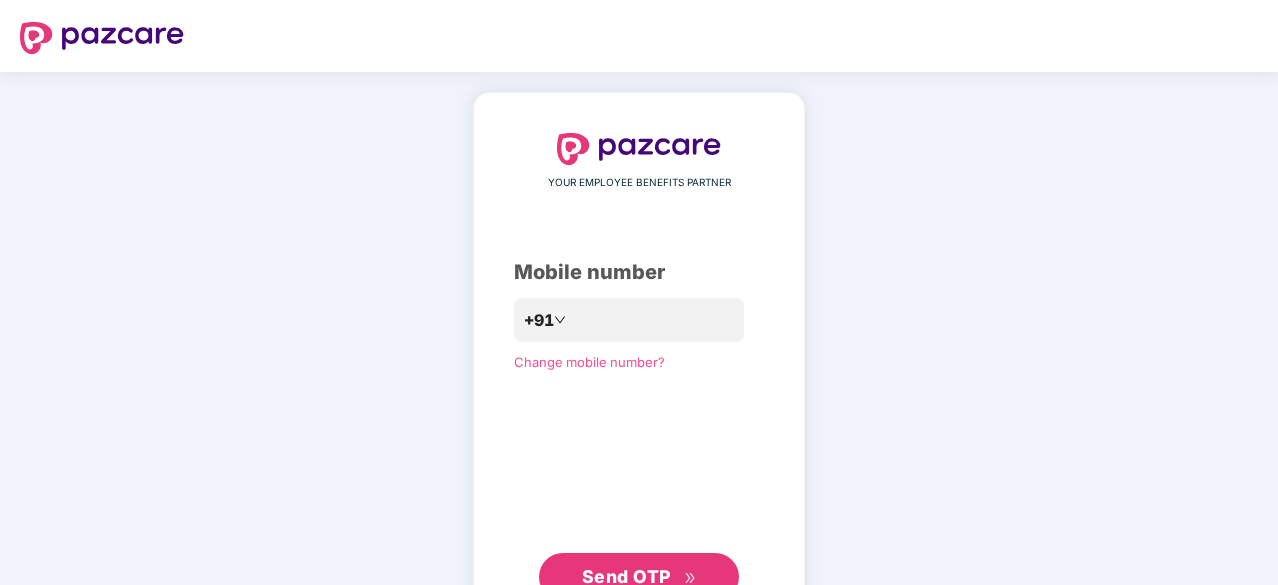click on "Send OTP" at bounding box center [639, 577] 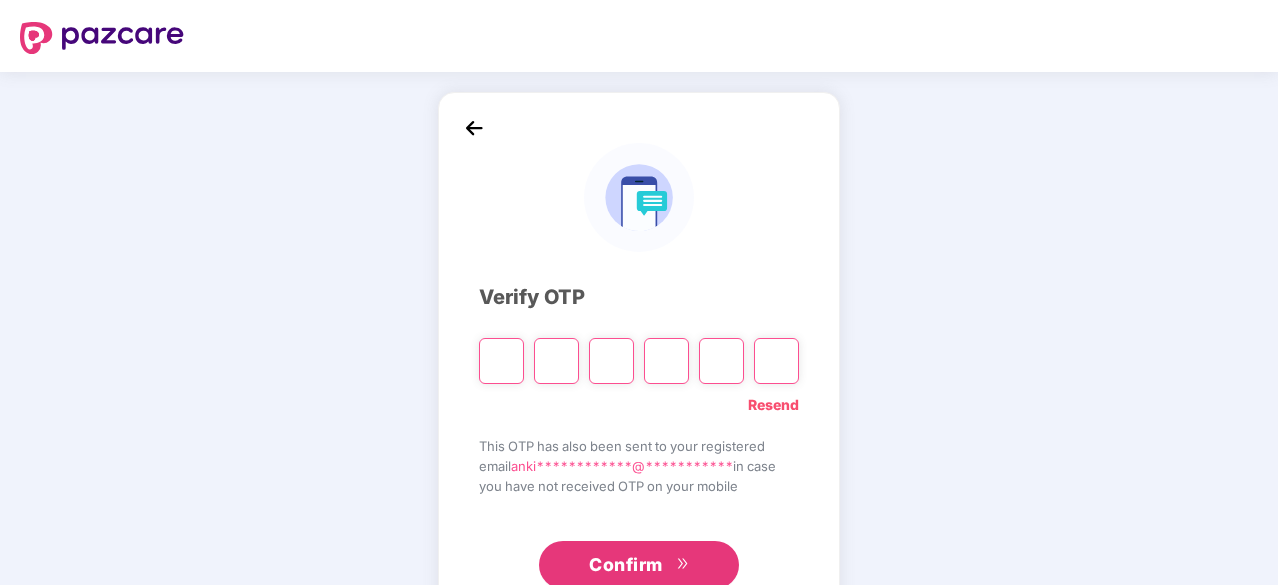 type on "*" 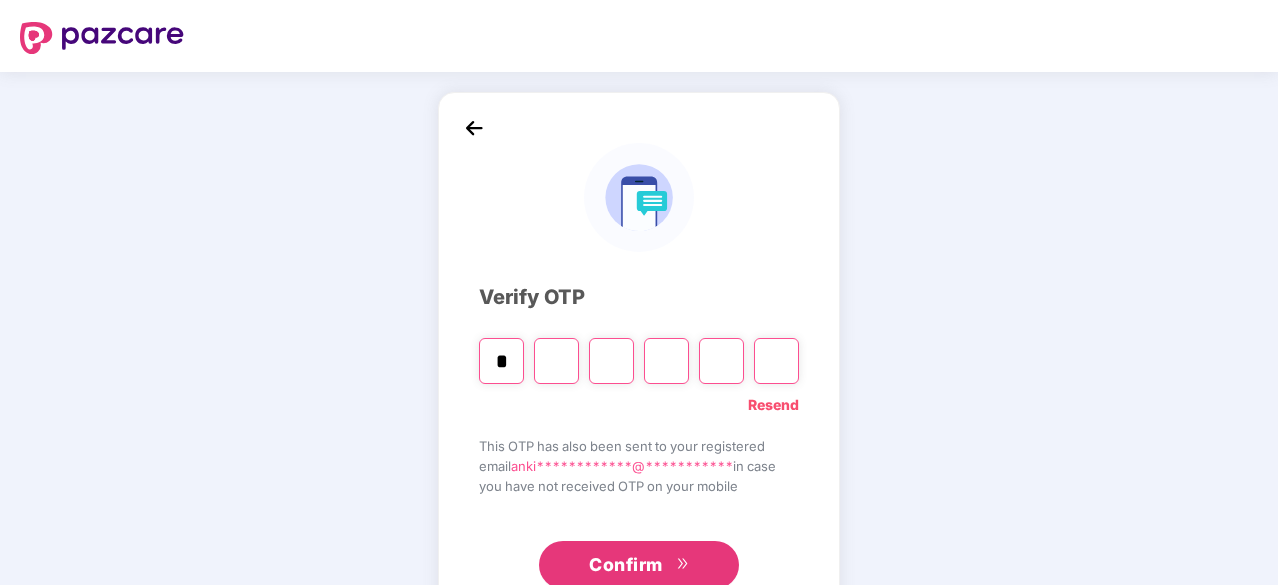 type on "*" 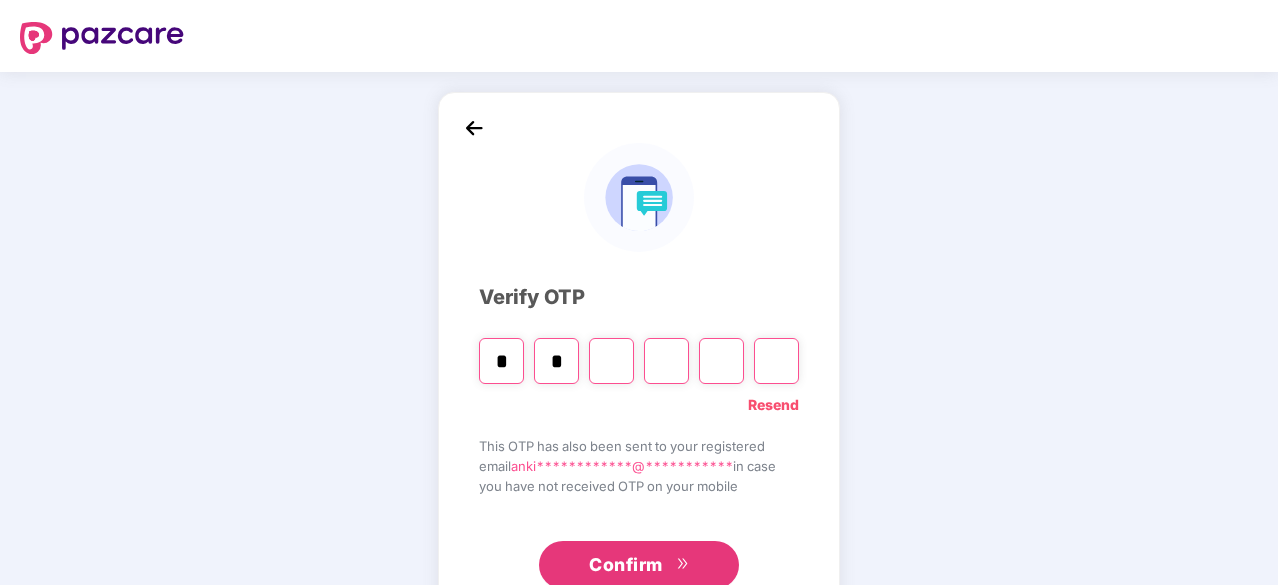 type on "*" 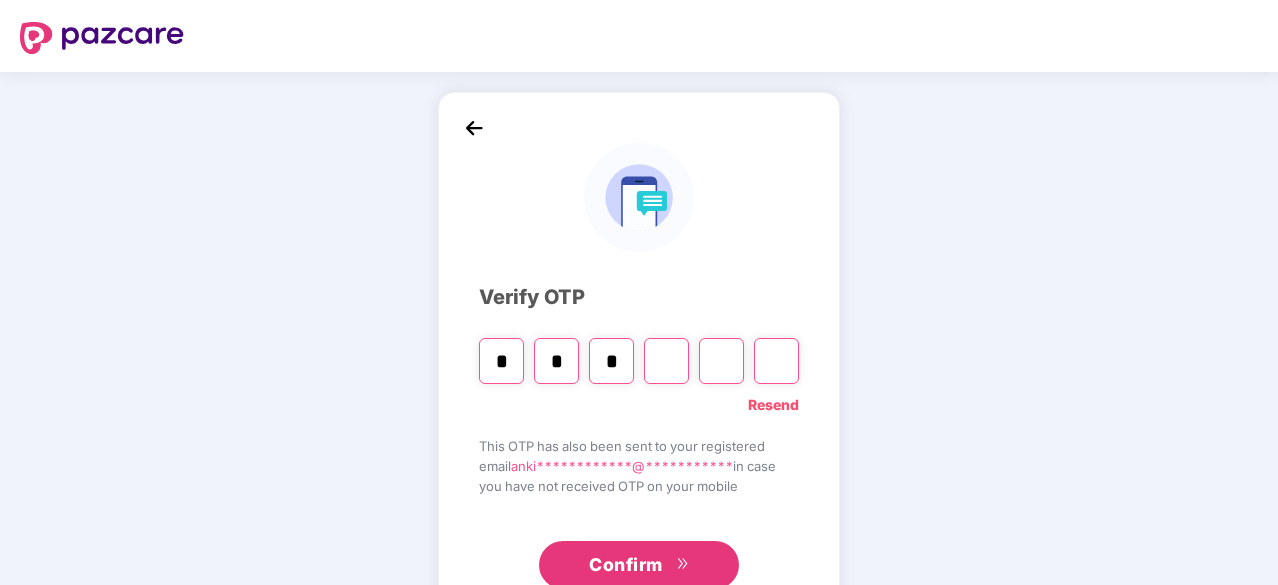 type on "*" 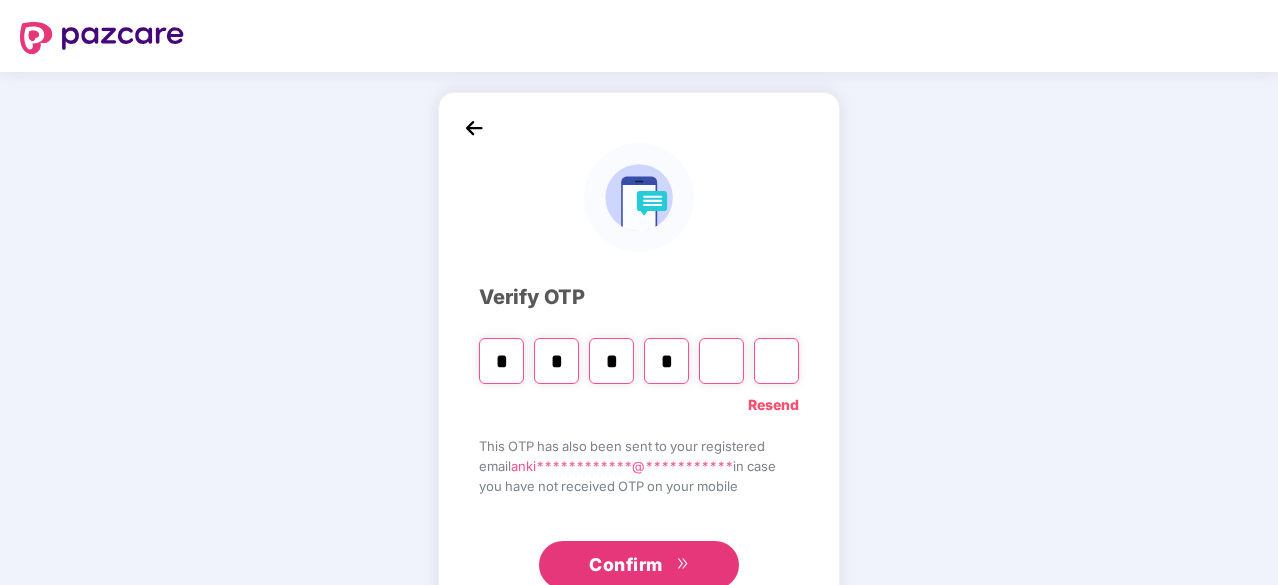 type on "*" 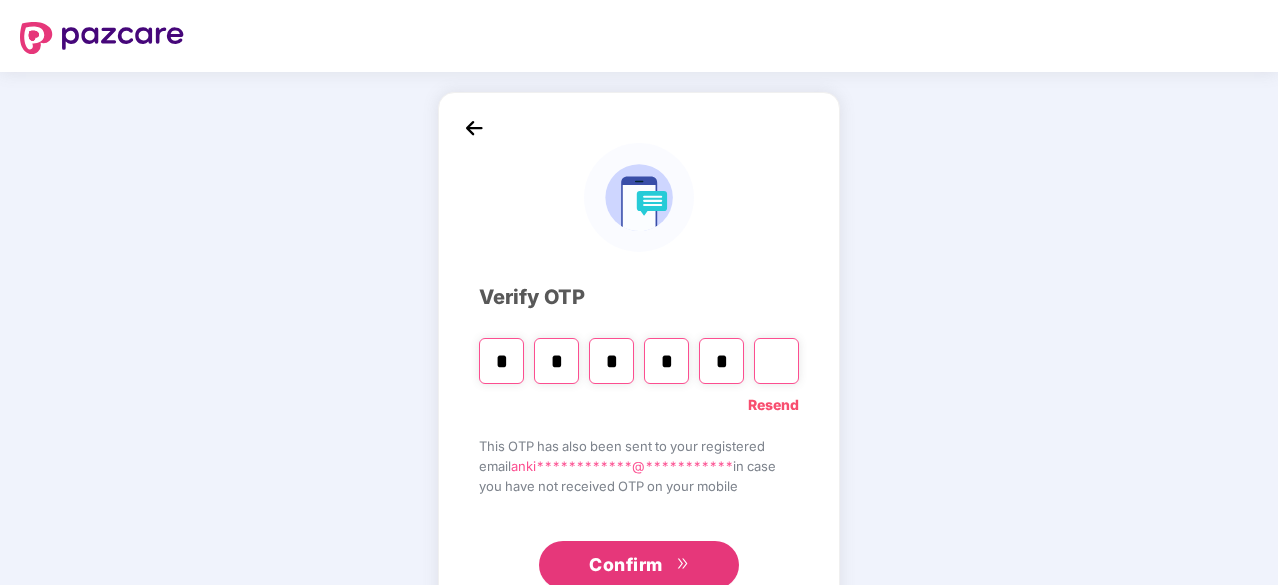 type on "*" 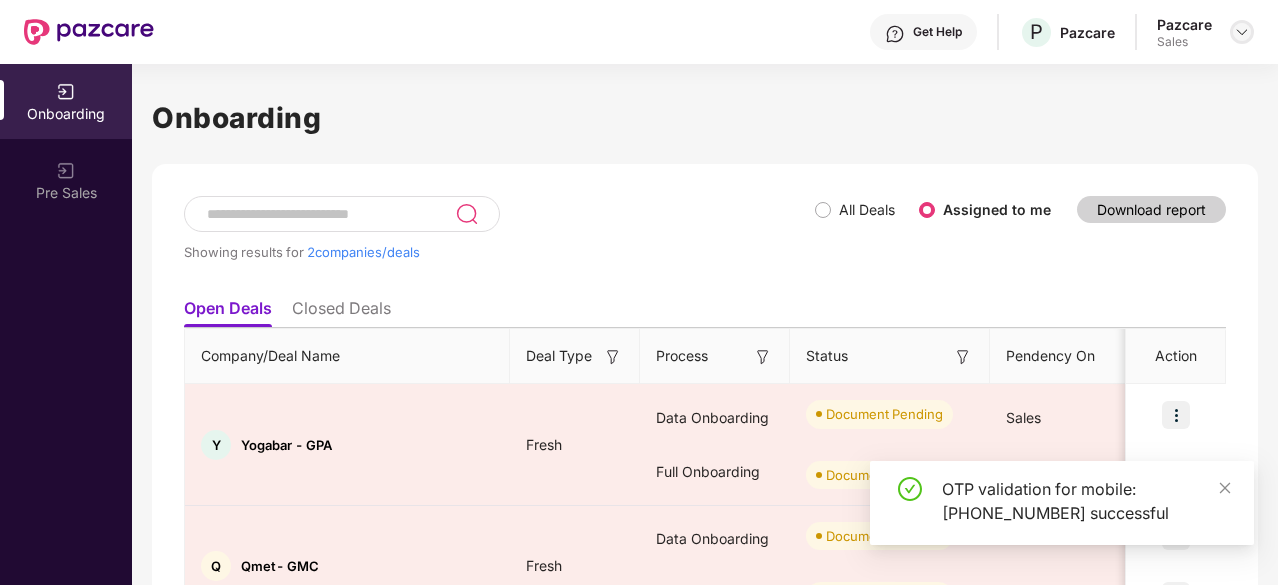 click at bounding box center (1242, 32) 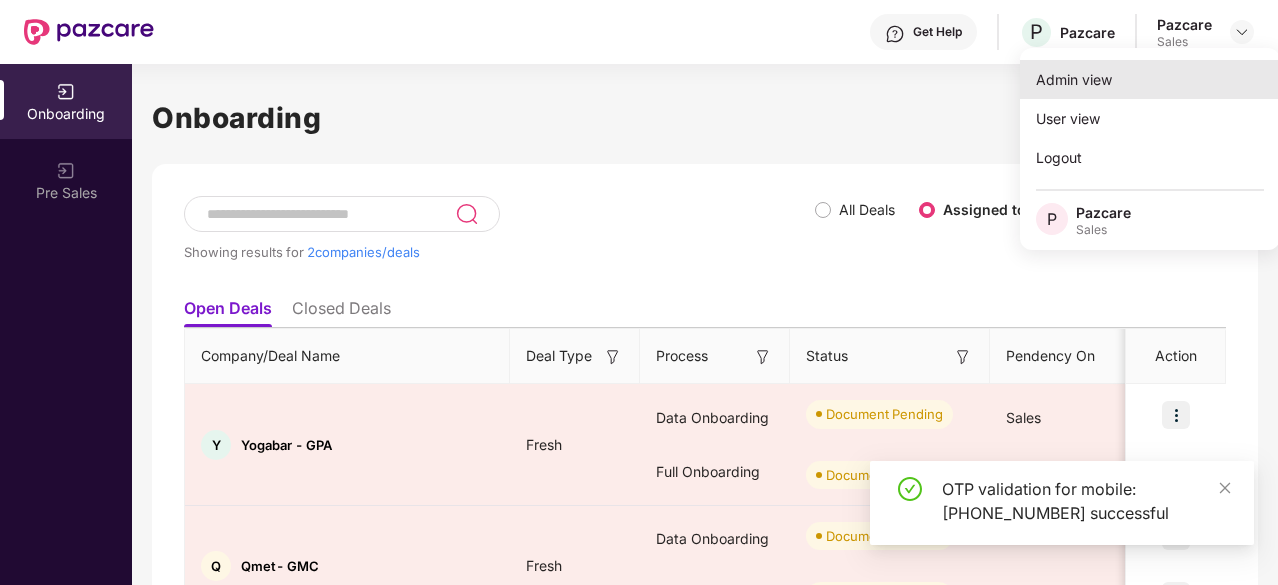 click on "Admin view" at bounding box center [1150, 79] 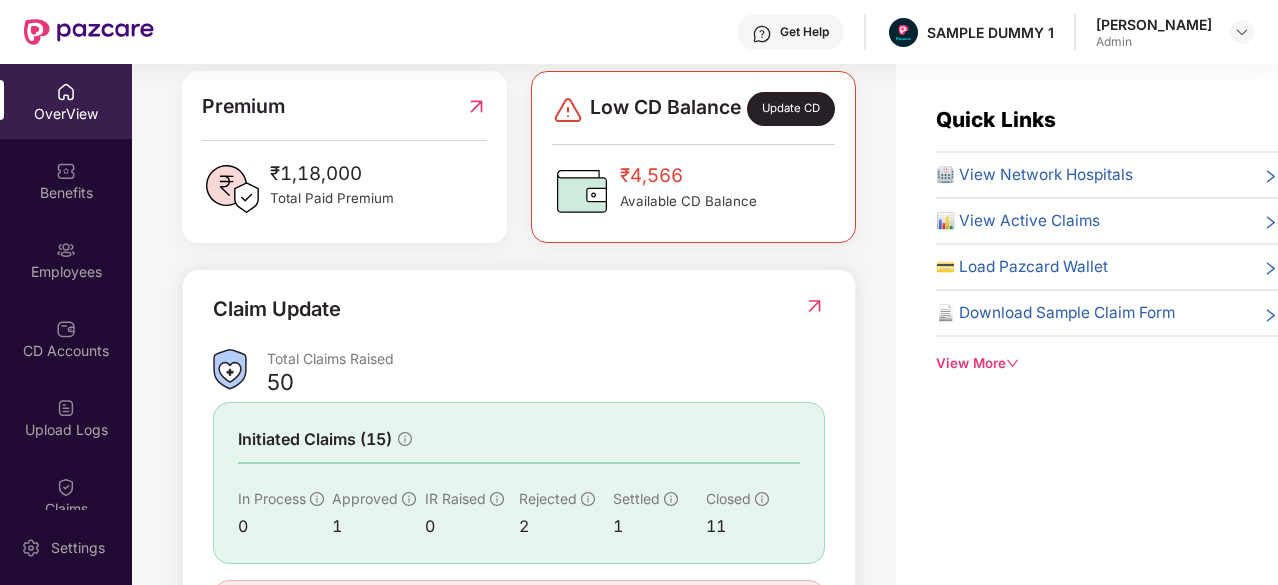 scroll, scrollTop: 649, scrollLeft: 0, axis: vertical 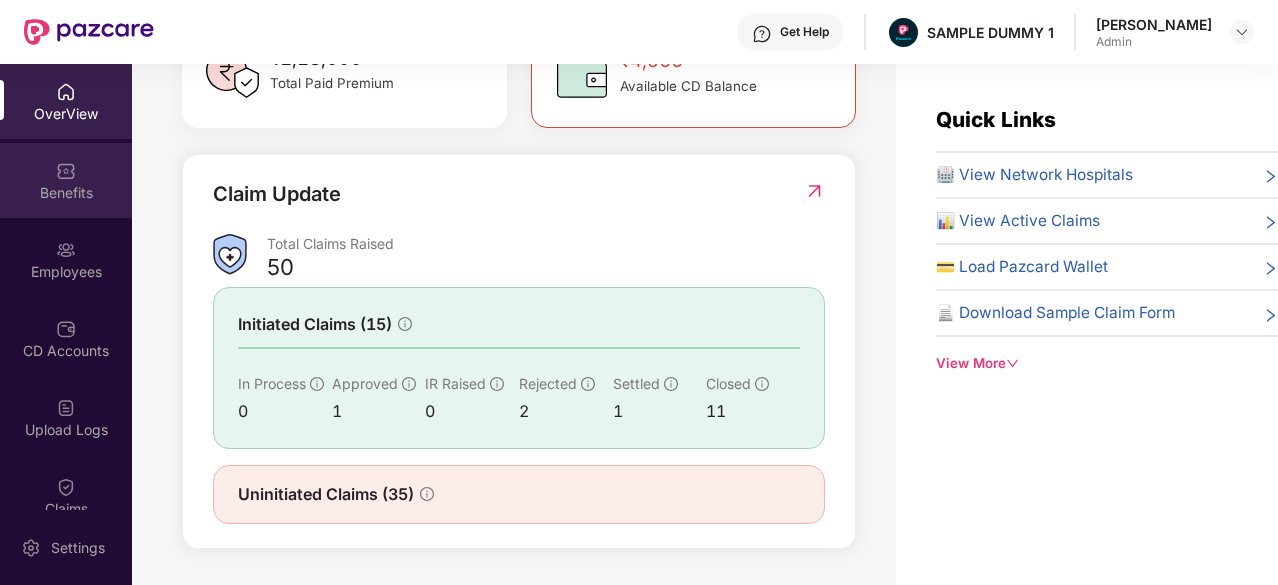 click on "Benefits" at bounding box center (66, 180) 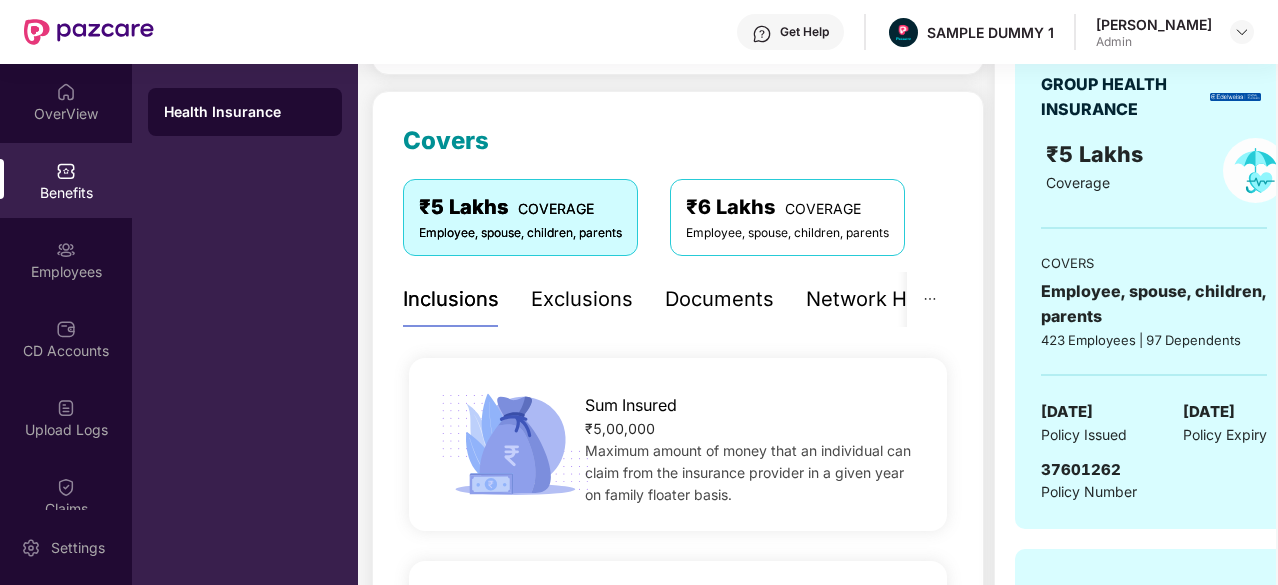 scroll, scrollTop: 232, scrollLeft: 0, axis: vertical 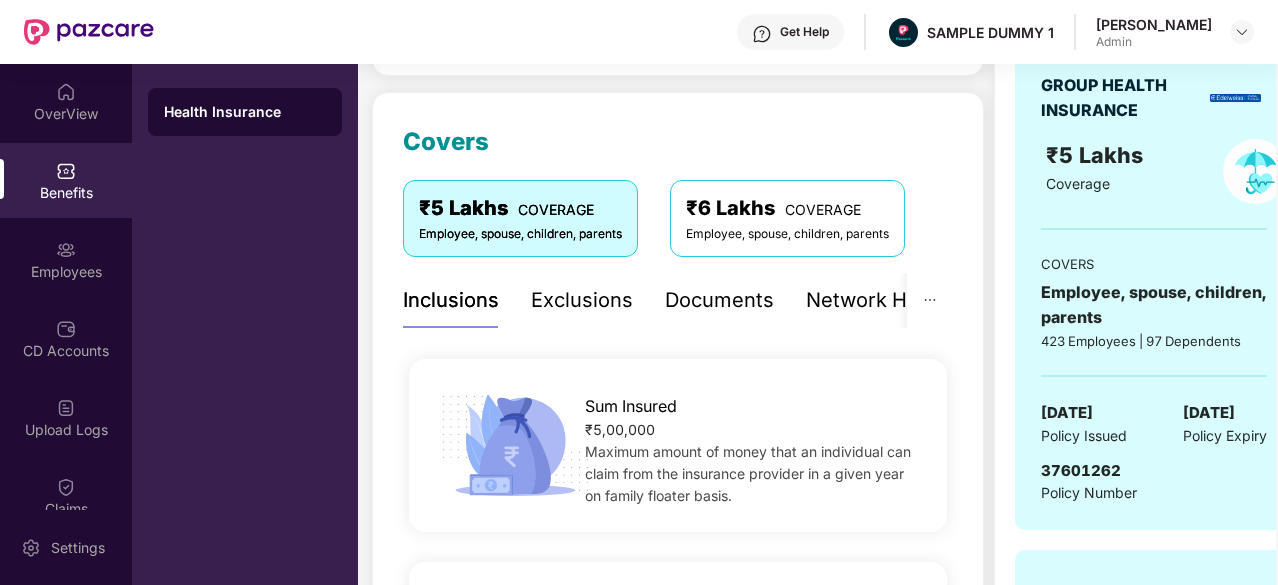 click on "Exclusions" at bounding box center [582, 300] 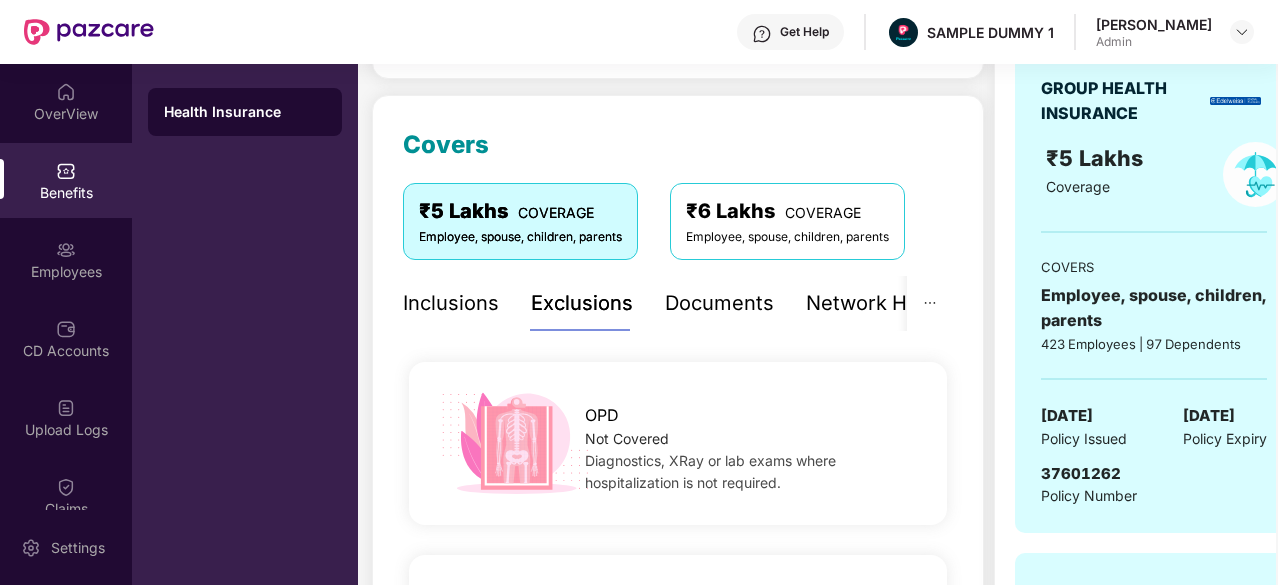 scroll, scrollTop: 230, scrollLeft: 0, axis: vertical 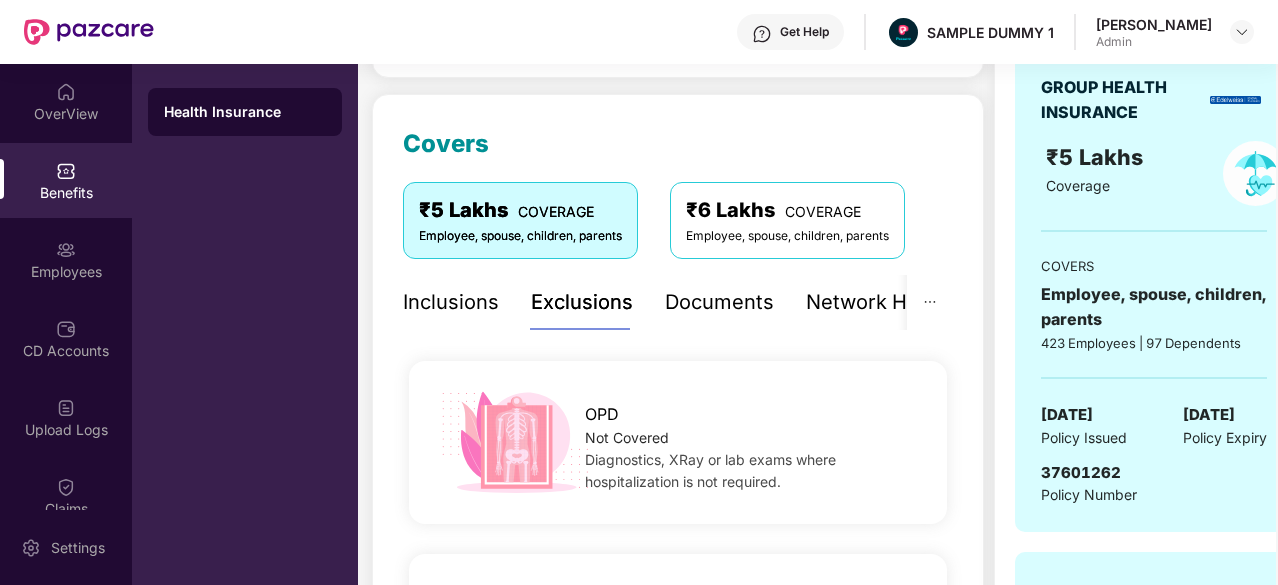 click on "Documents" at bounding box center [719, 302] 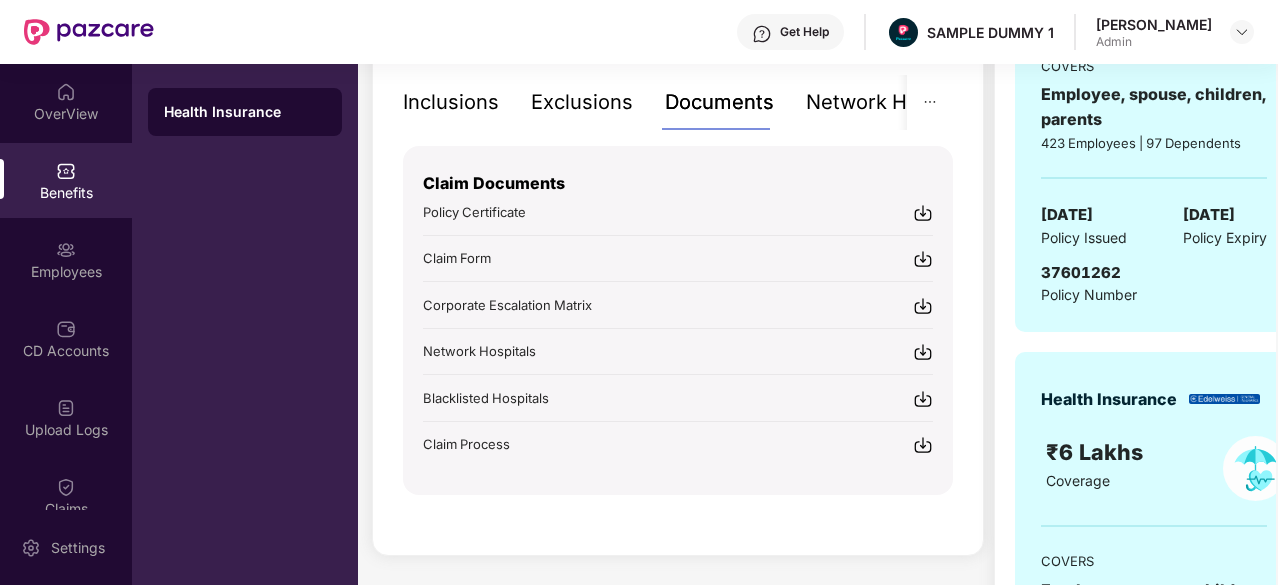 scroll, scrollTop: 348, scrollLeft: 0, axis: vertical 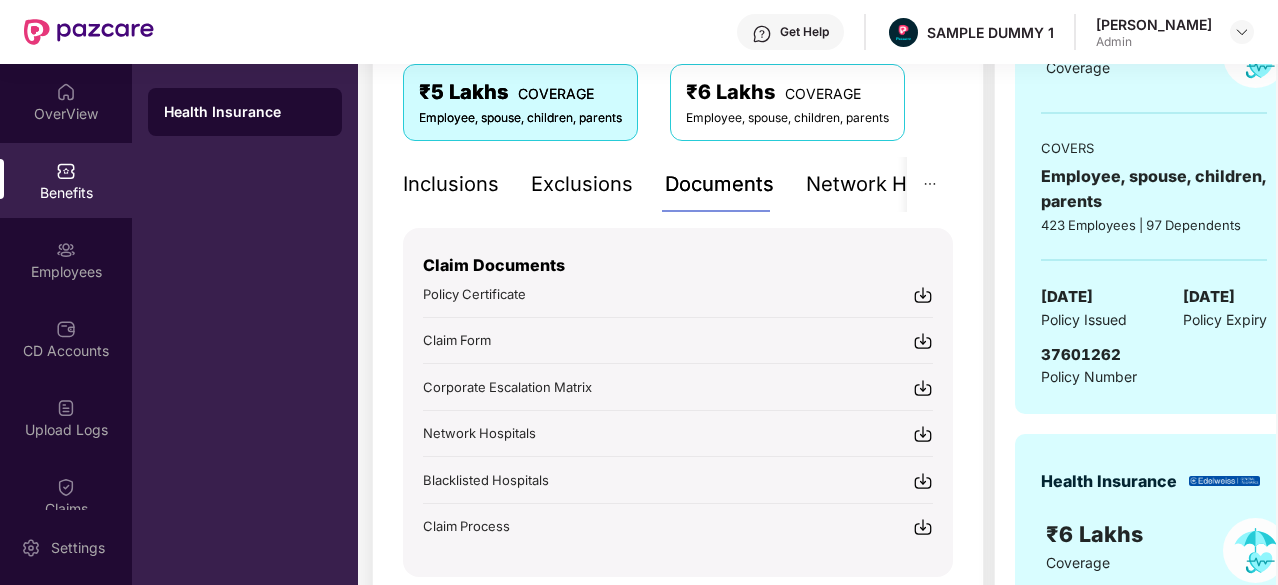 click on "Get Help" at bounding box center [804, 32] 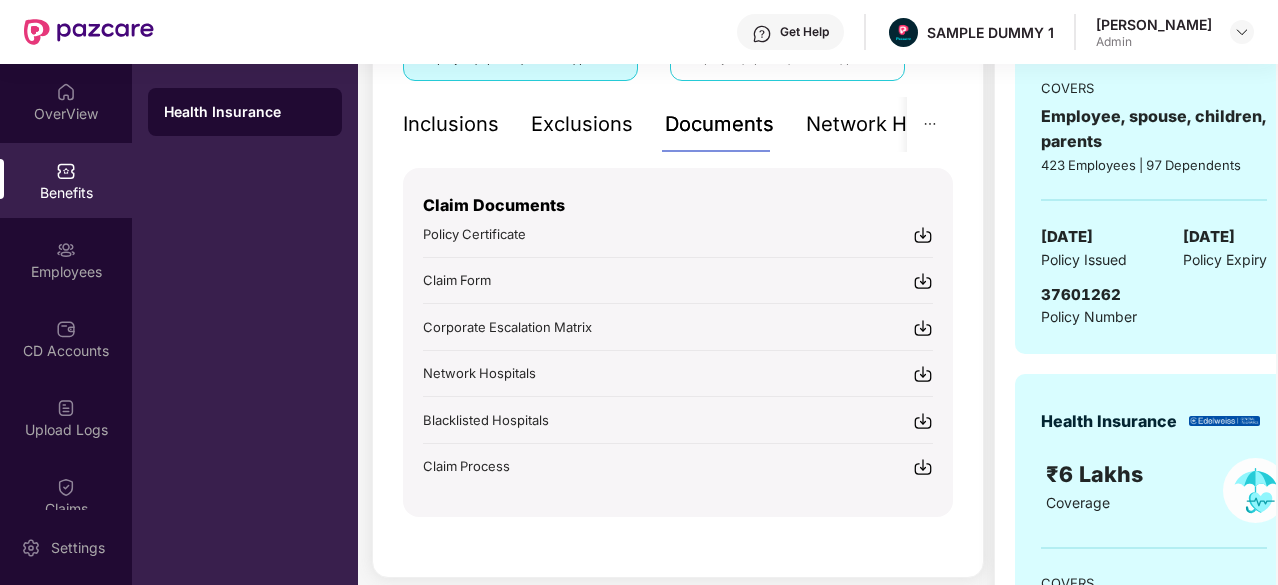 scroll, scrollTop: 407, scrollLeft: 0, axis: vertical 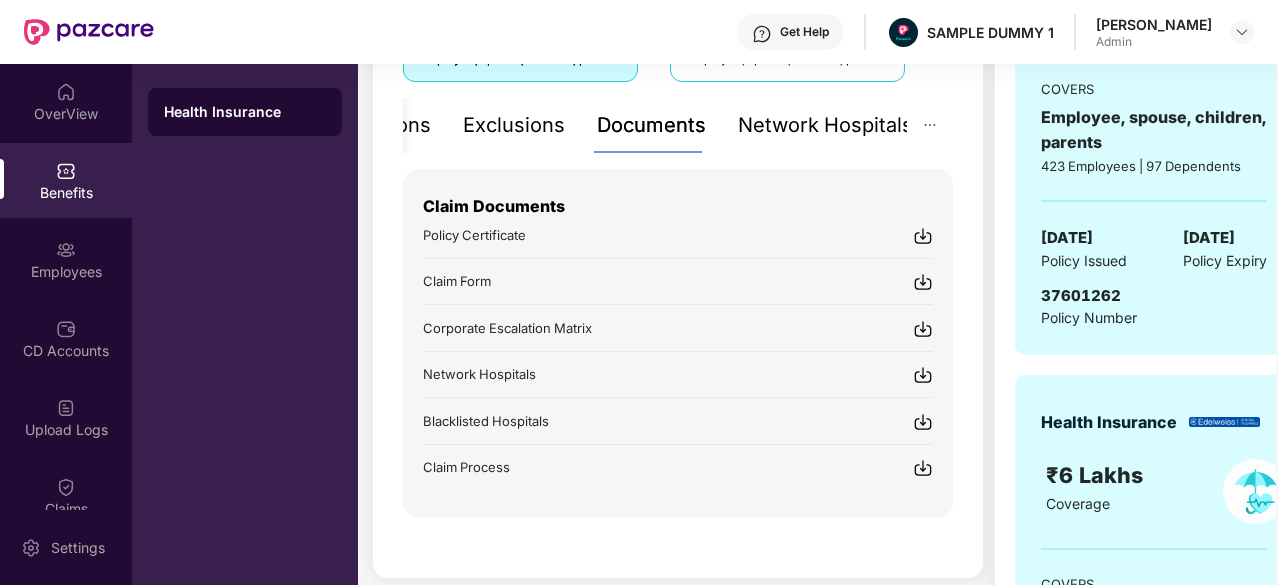 click on "Network Hospitals" at bounding box center [825, 125] 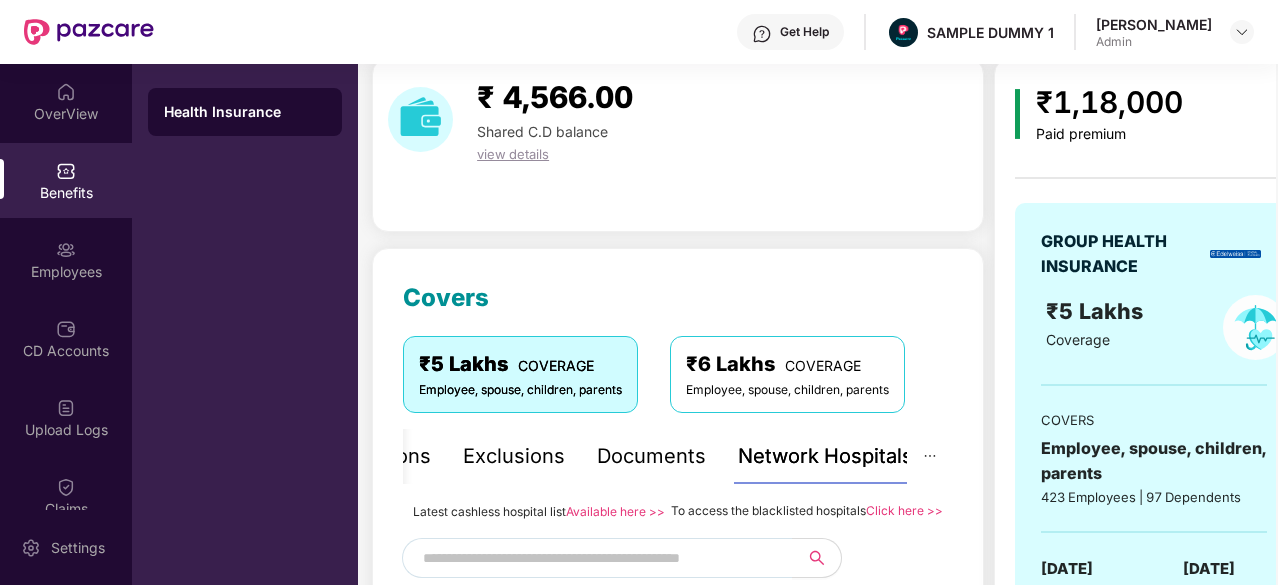 scroll, scrollTop: 0, scrollLeft: 0, axis: both 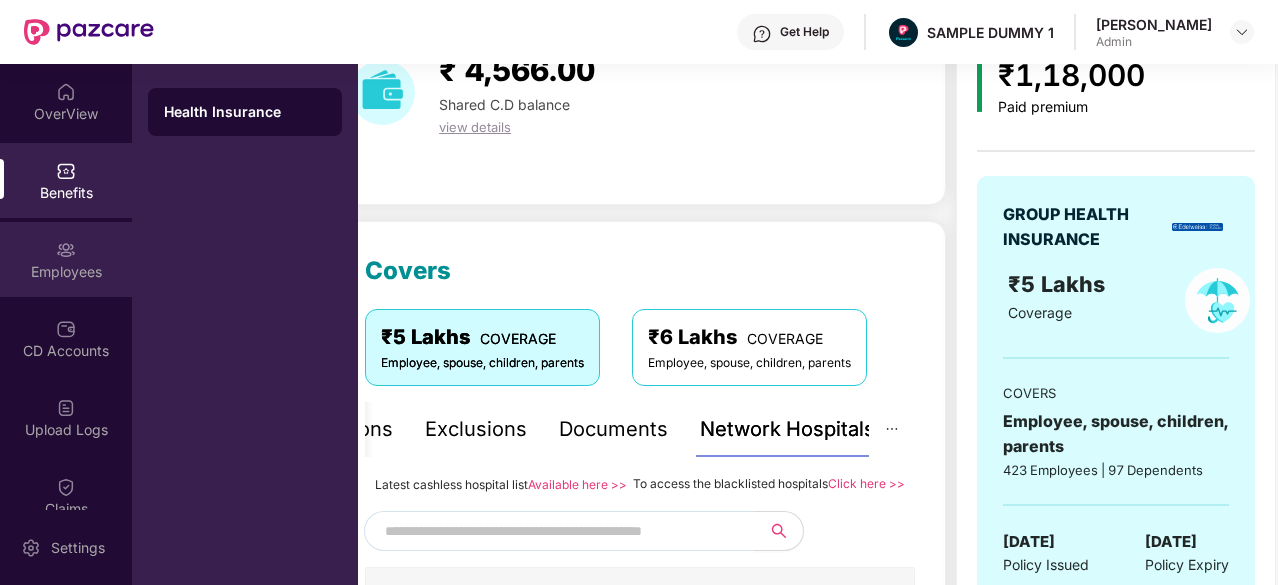 click on "Employees" at bounding box center (66, 272) 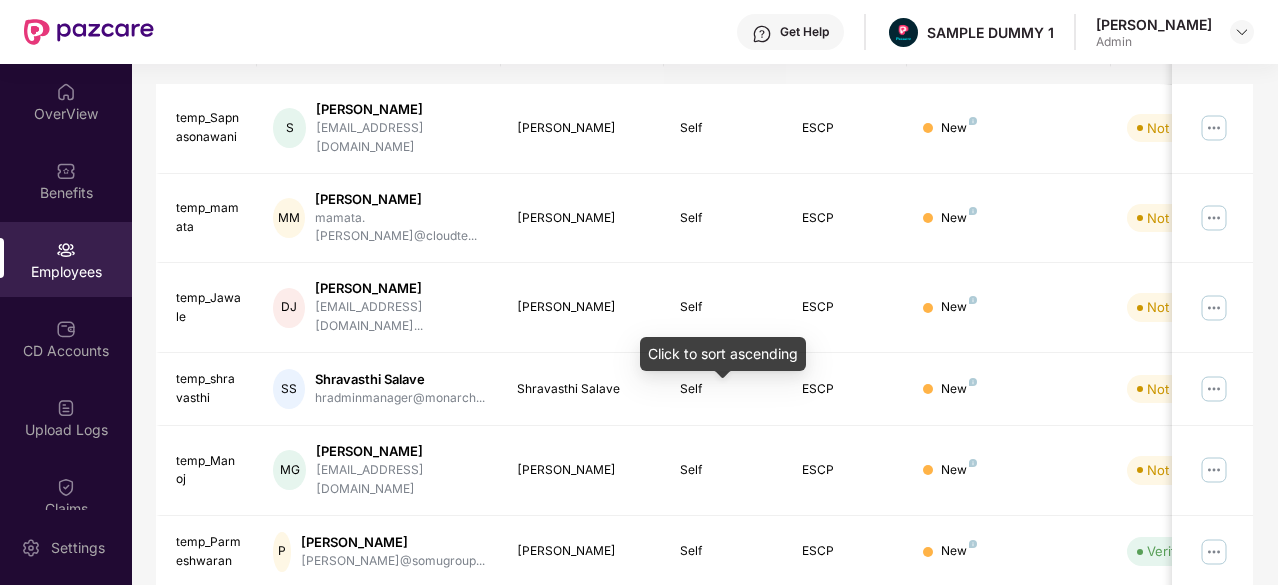 scroll, scrollTop: 0, scrollLeft: 0, axis: both 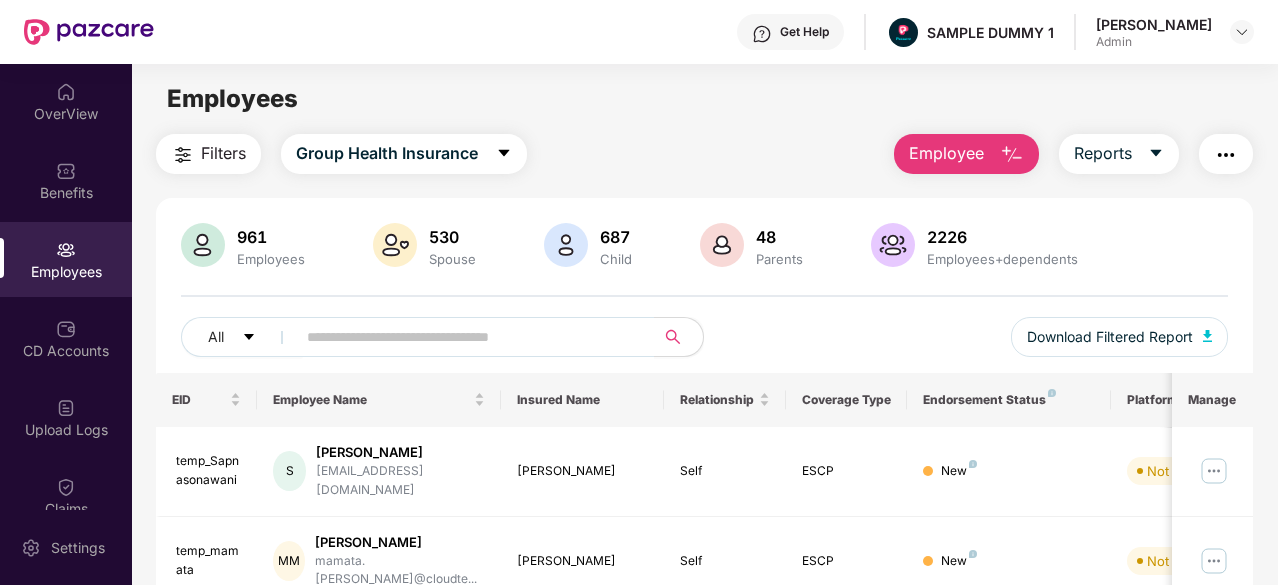 click on "Employee" at bounding box center (946, 153) 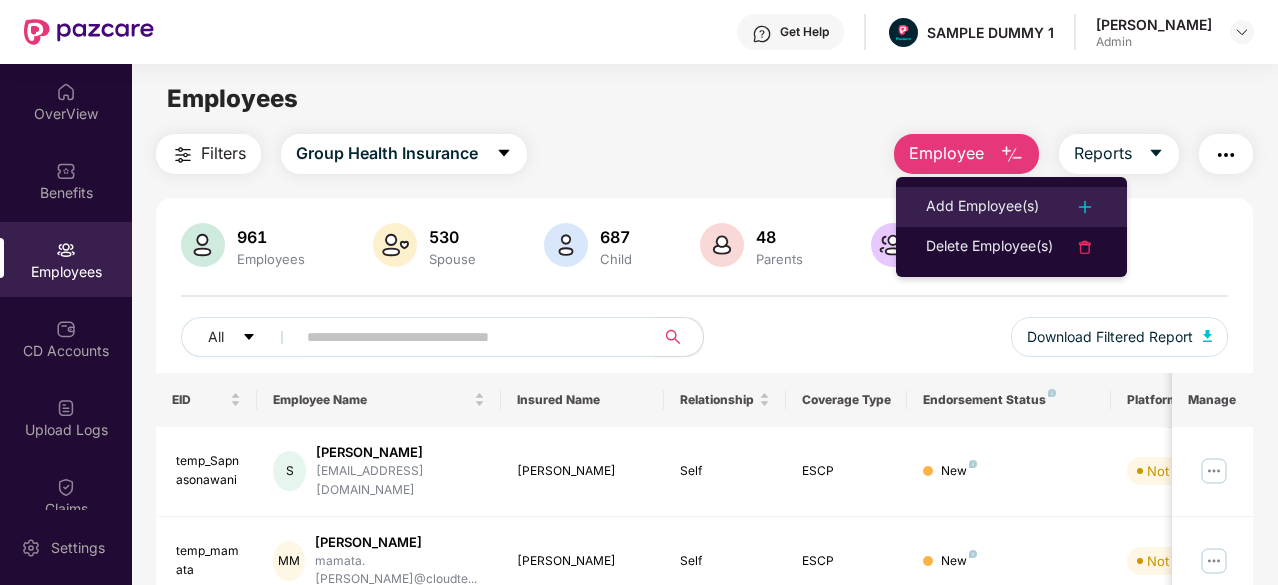 click on "Add Employee(s)" at bounding box center [982, 207] 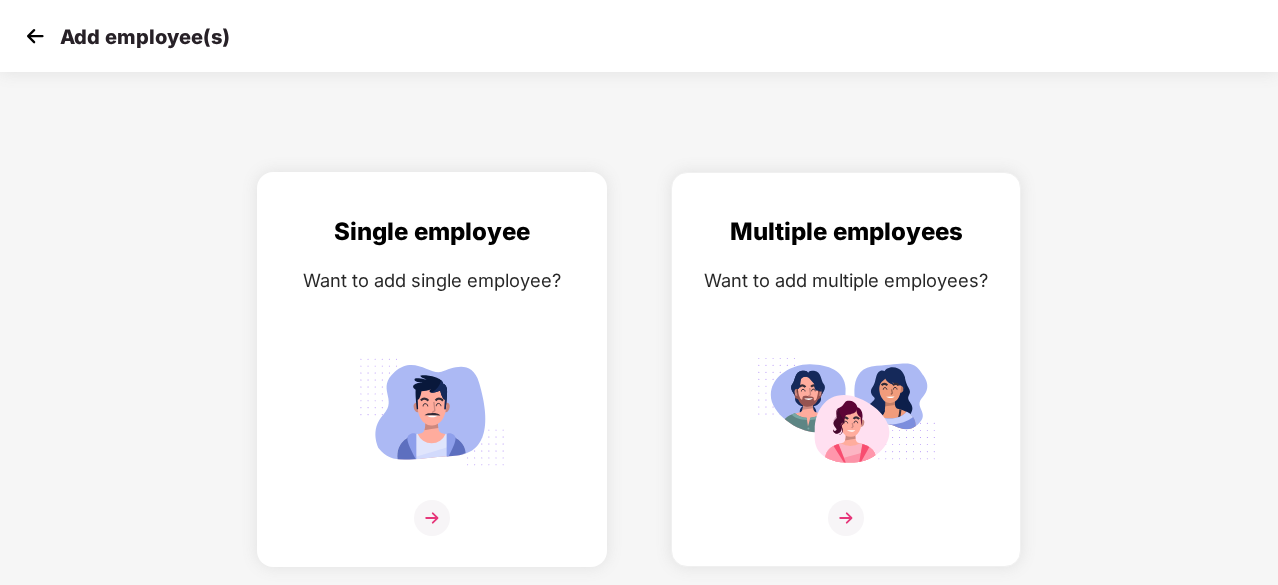 click on "Single employee Want to add single employee?" at bounding box center [432, 387] 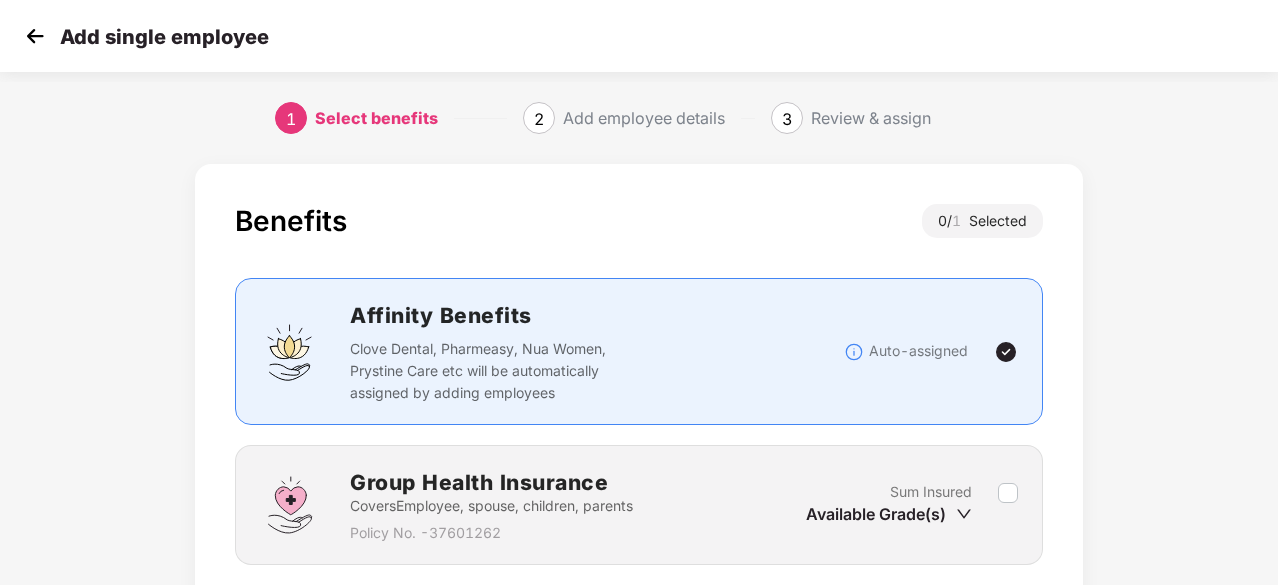 scroll, scrollTop: 152, scrollLeft: 0, axis: vertical 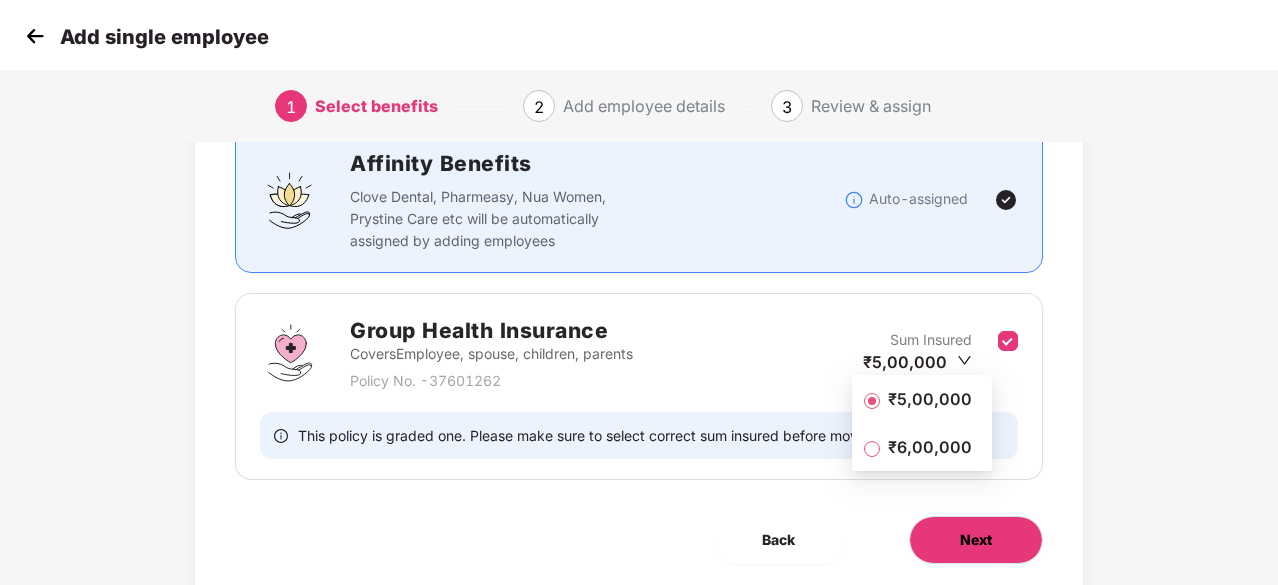 click on "Next" at bounding box center [976, 540] 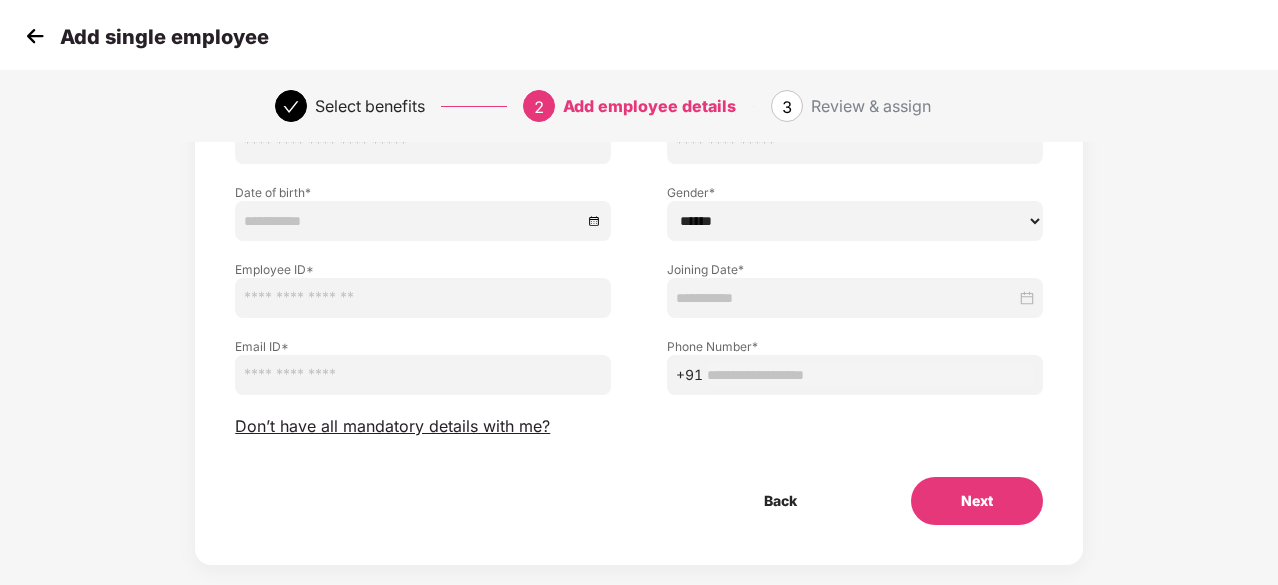 scroll, scrollTop: 216, scrollLeft: 0, axis: vertical 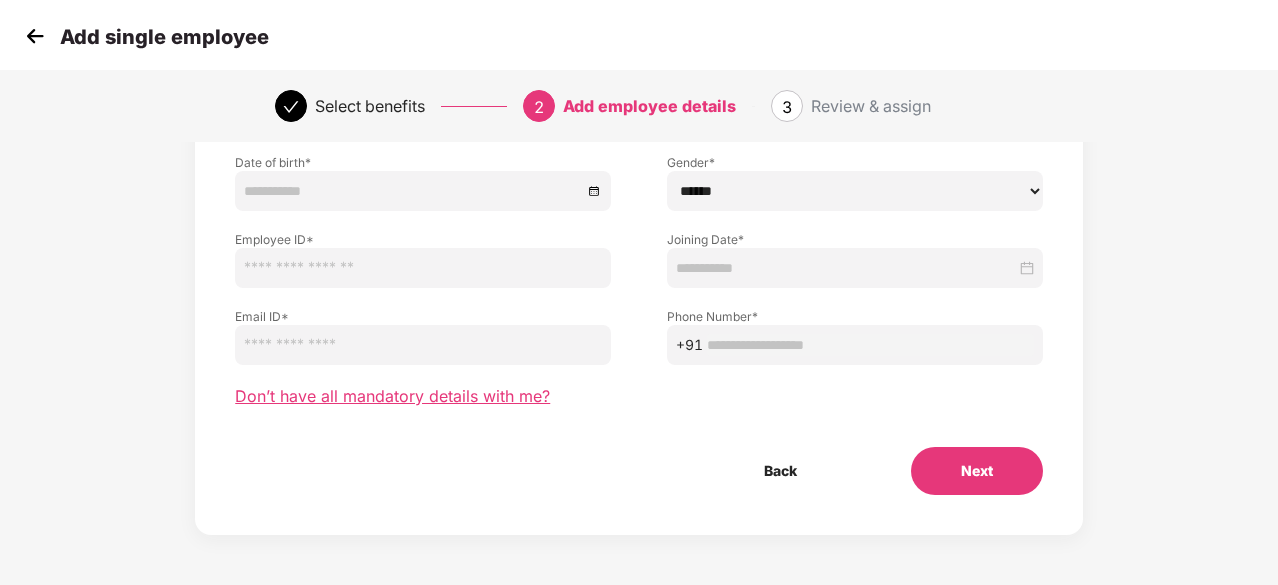 click on "Don’t have all mandatory details with me?" at bounding box center (392, 396) 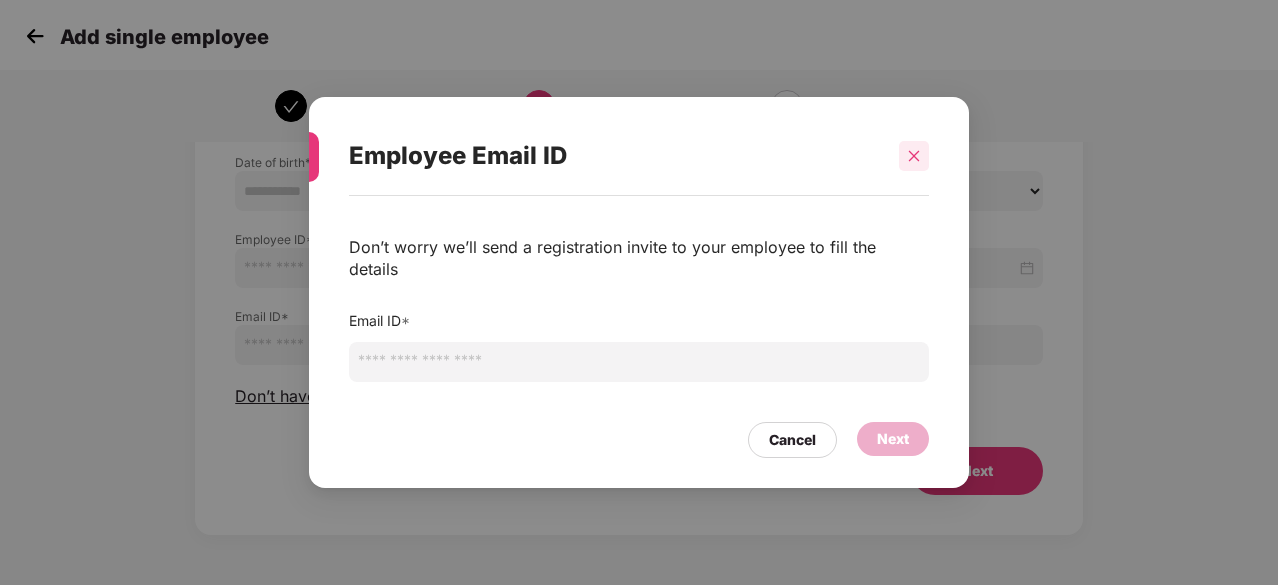 click 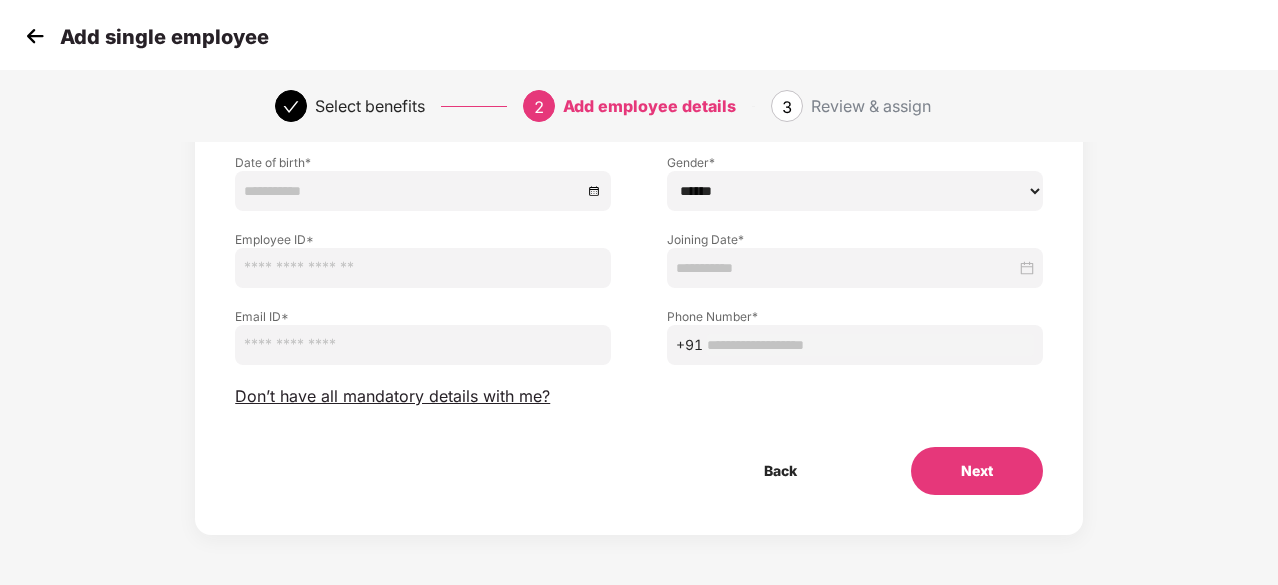 click at bounding box center (35, 36) 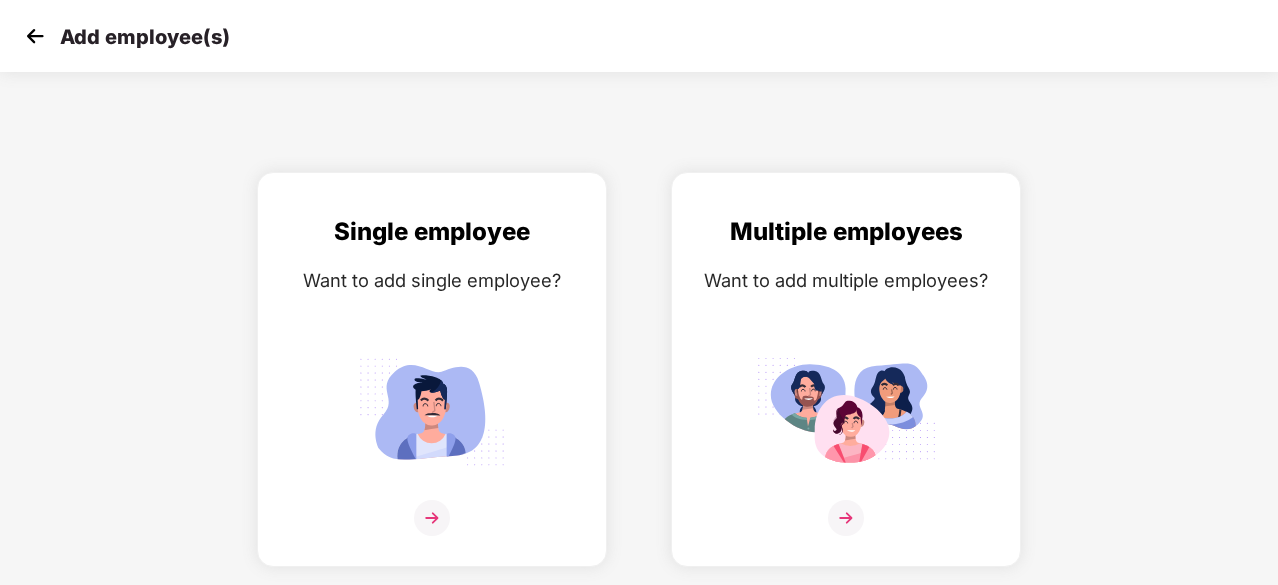 scroll, scrollTop: 0, scrollLeft: 0, axis: both 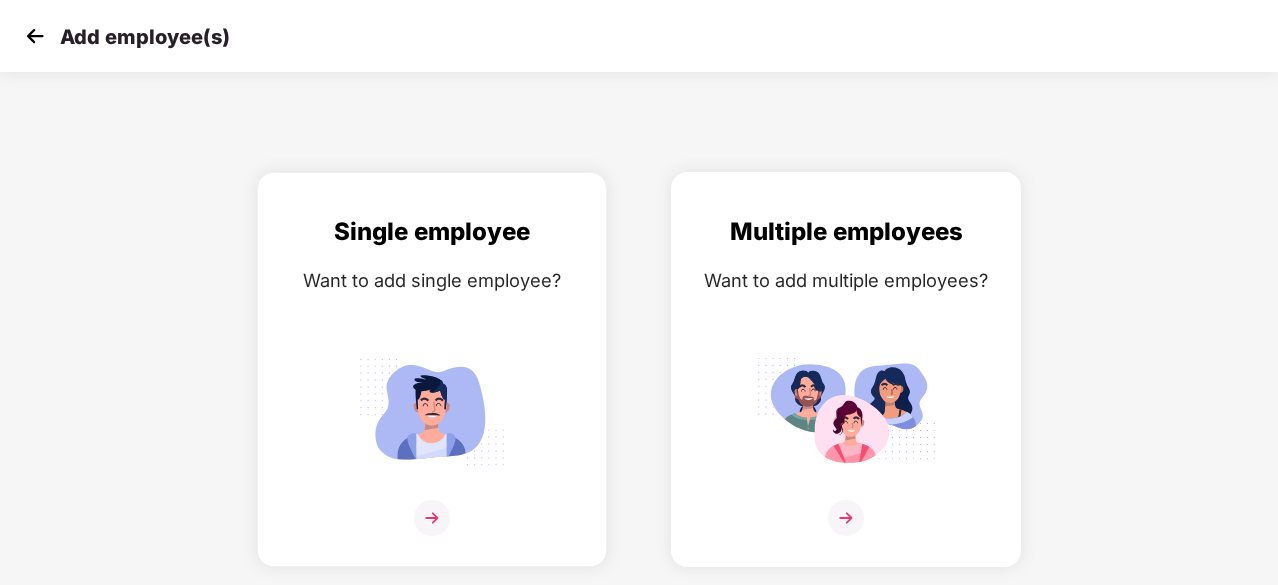 click at bounding box center [846, 530] 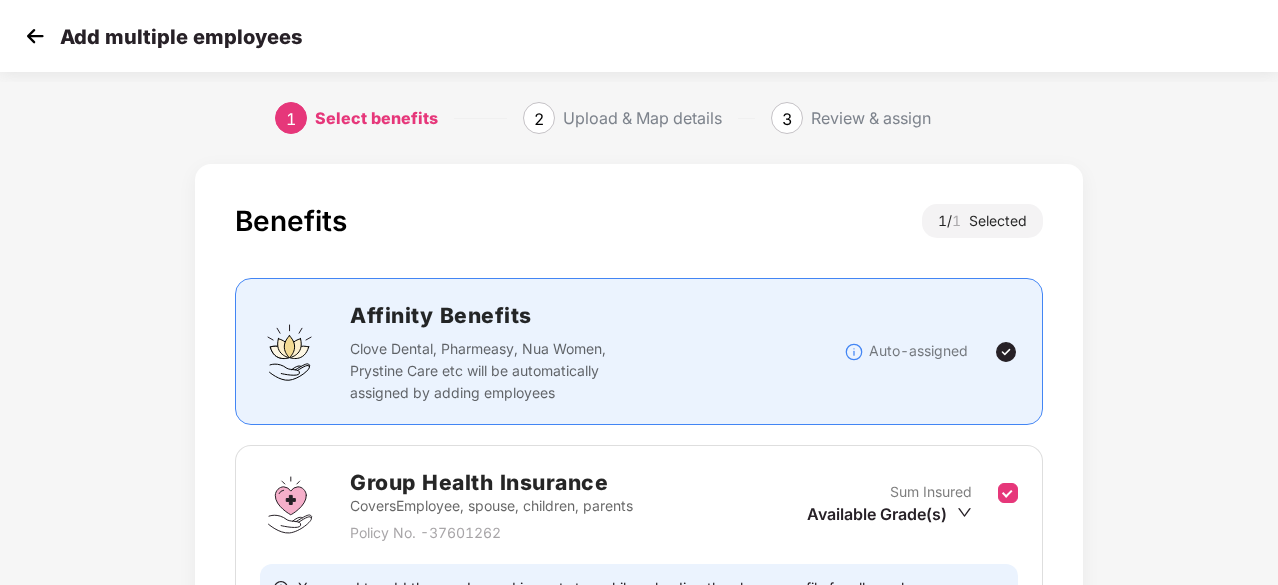 scroll, scrollTop: 219, scrollLeft: 0, axis: vertical 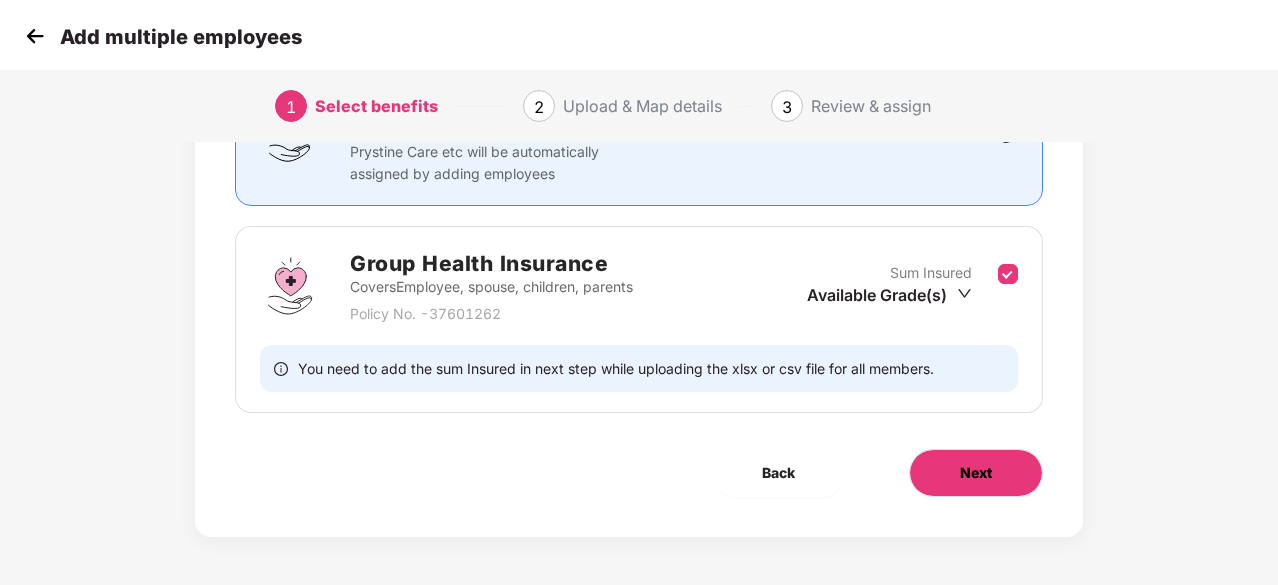 click on "Next" at bounding box center [976, 473] 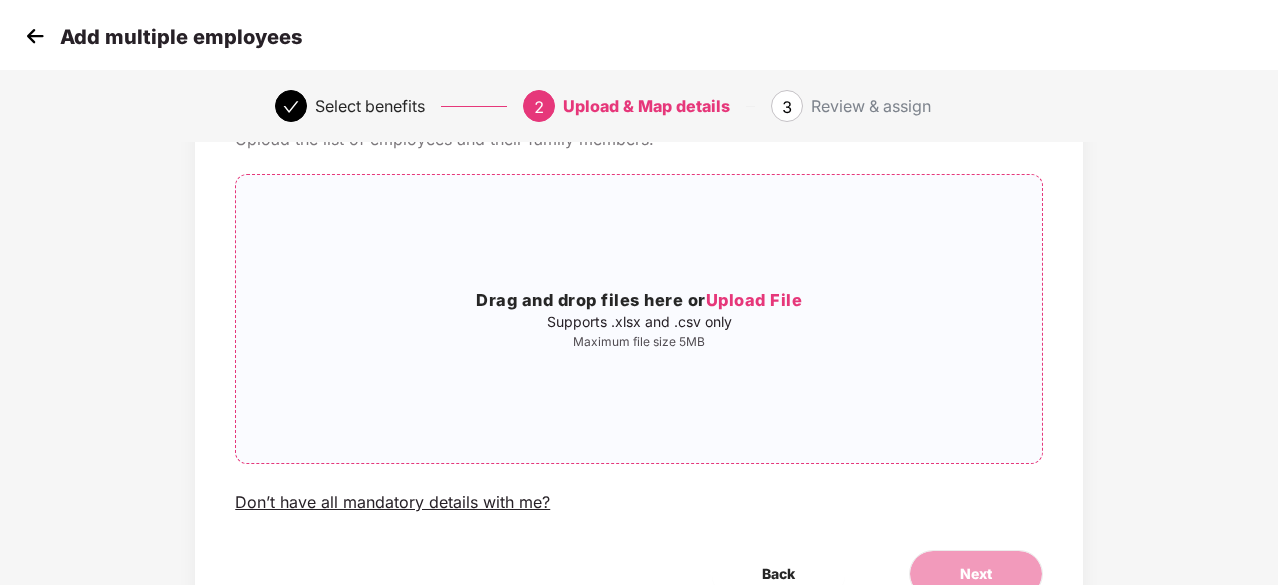 scroll, scrollTop: 116, scrollLeft: 0, axis: vertical 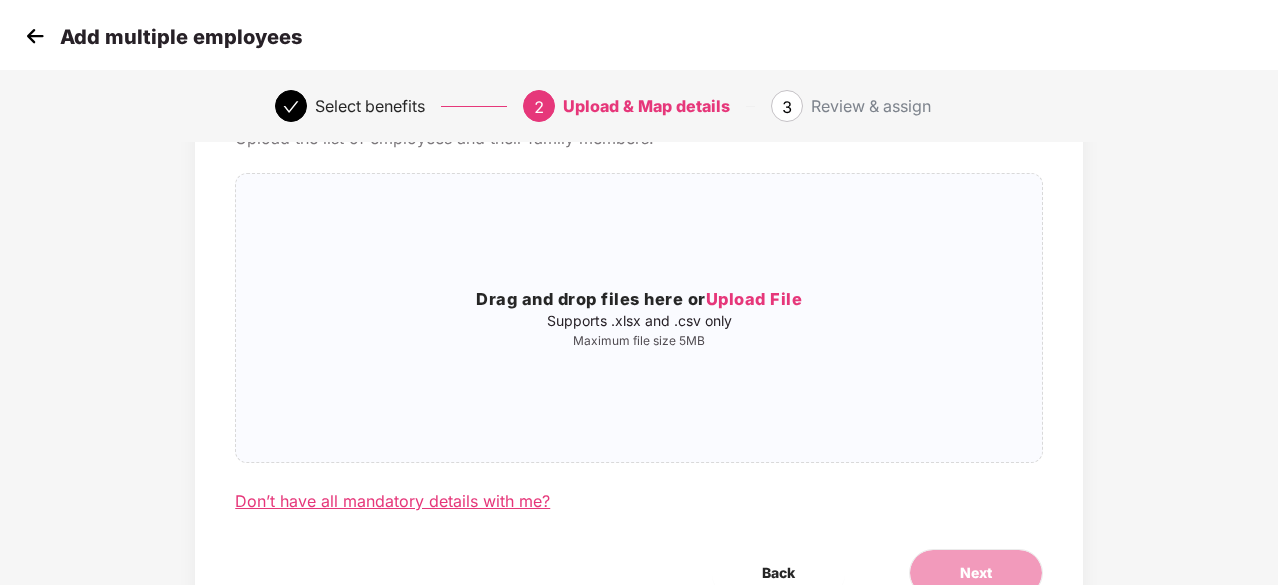 click on "Don’t have all mandatory details with me?" at bounding box center (392, 501) 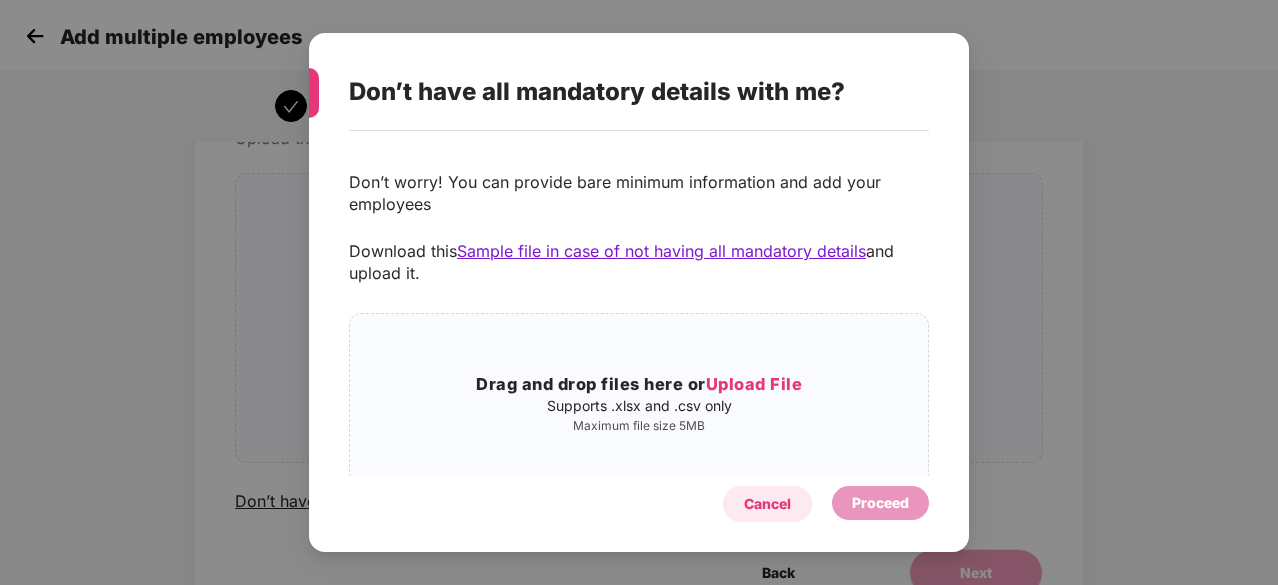 click on "Cancel" at bounding box center (767, 504) 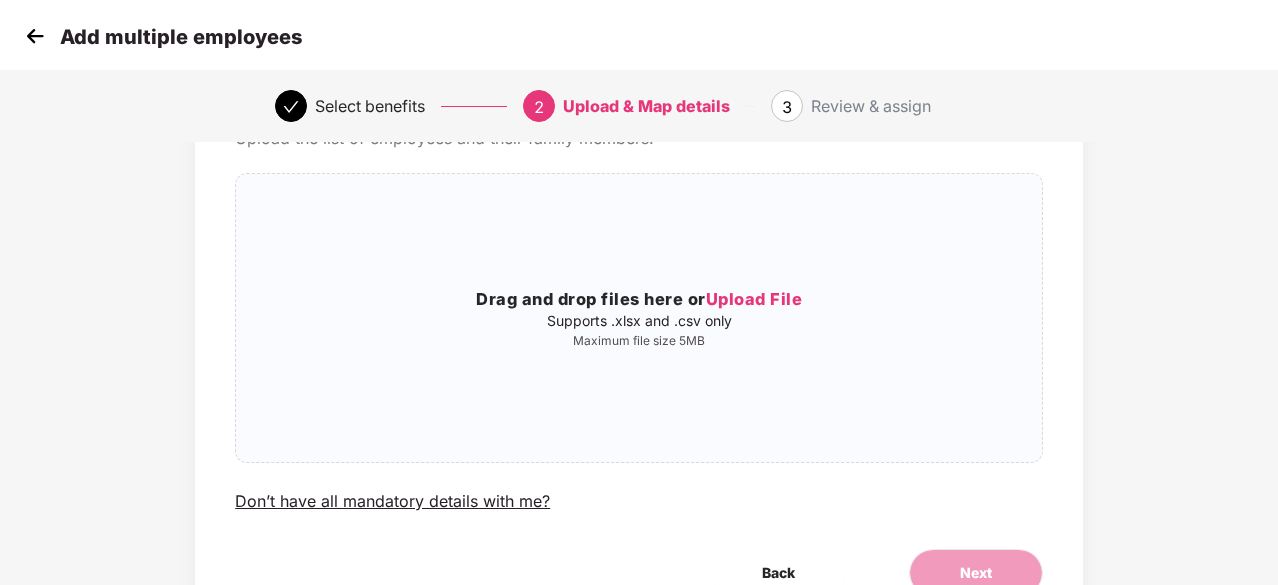 click at bounding box center [35, 36] 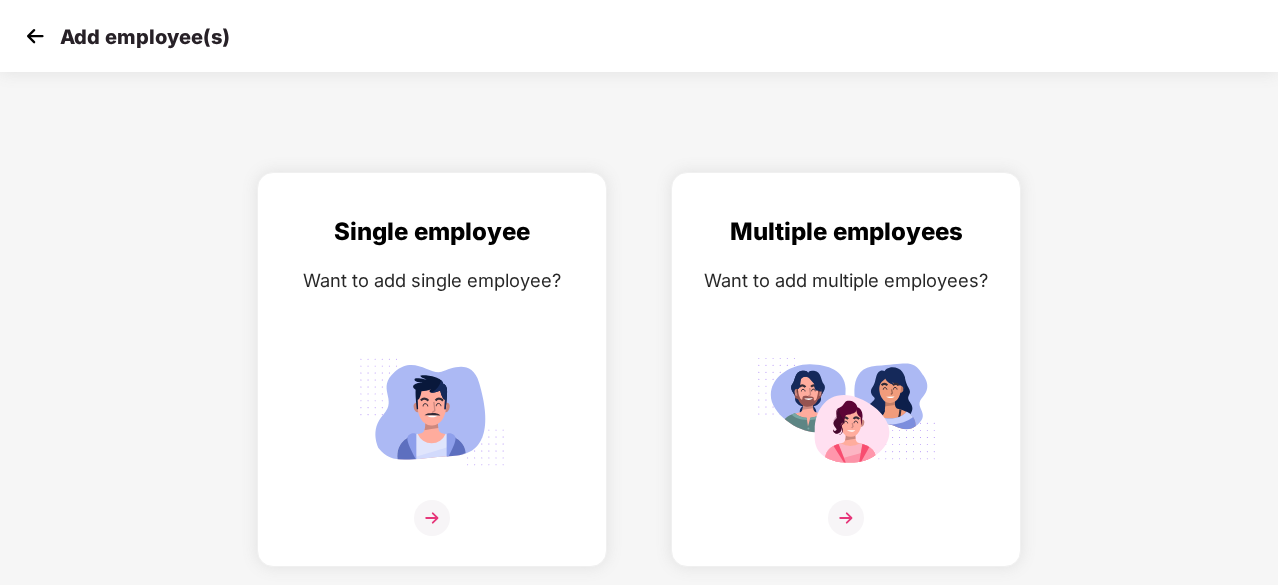 scroll, scrollTop: 0, scrollLeft: 0, axis: both 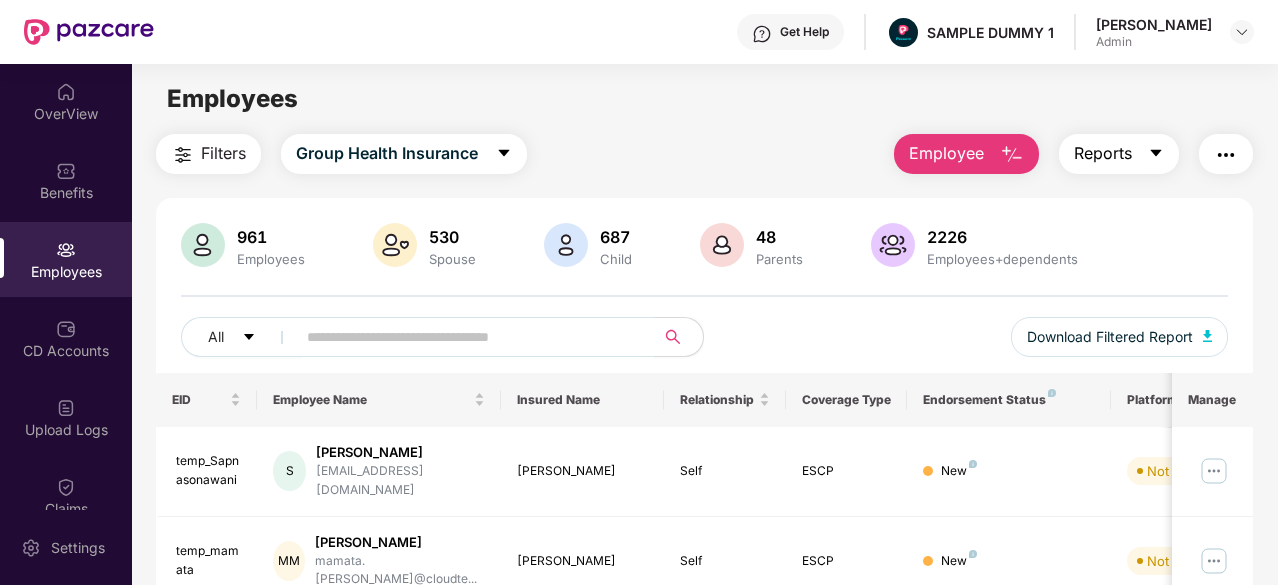 click on "Reports" at bounding box center (1103, 153) 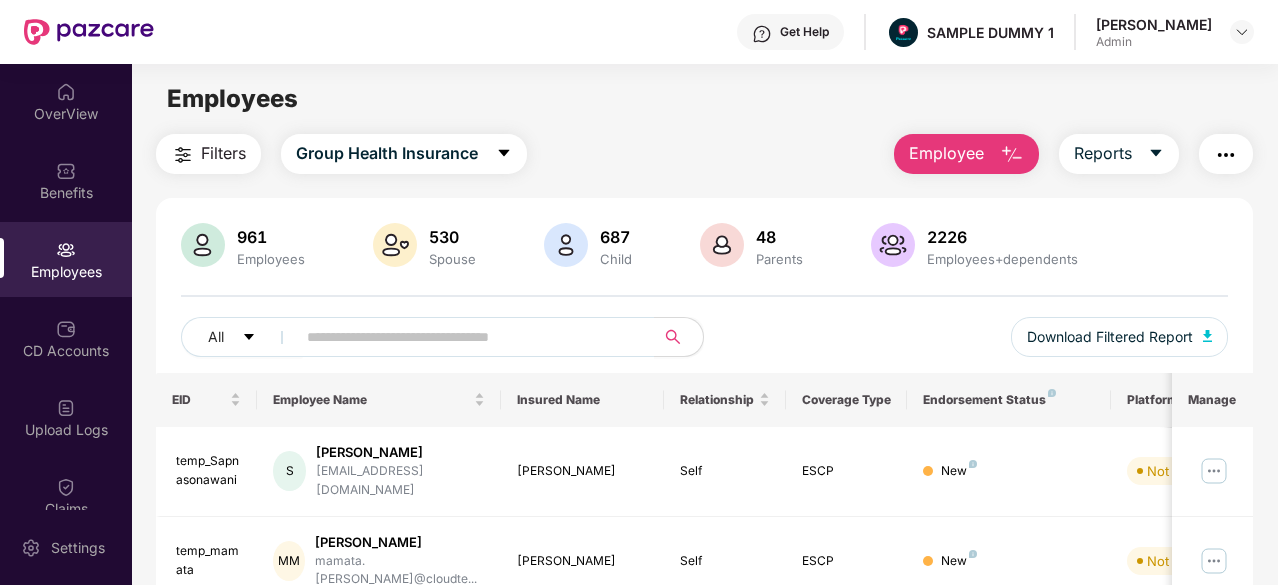 click at bounding box center [1226, 155] 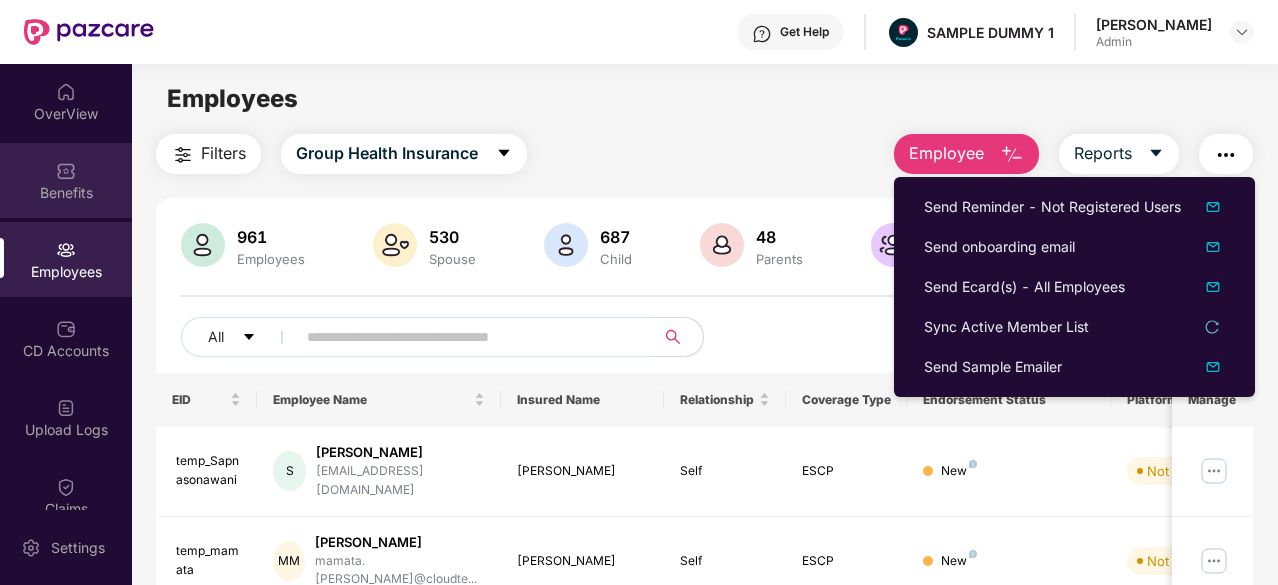 click on "Benefits" at bounding box center (66, 193) 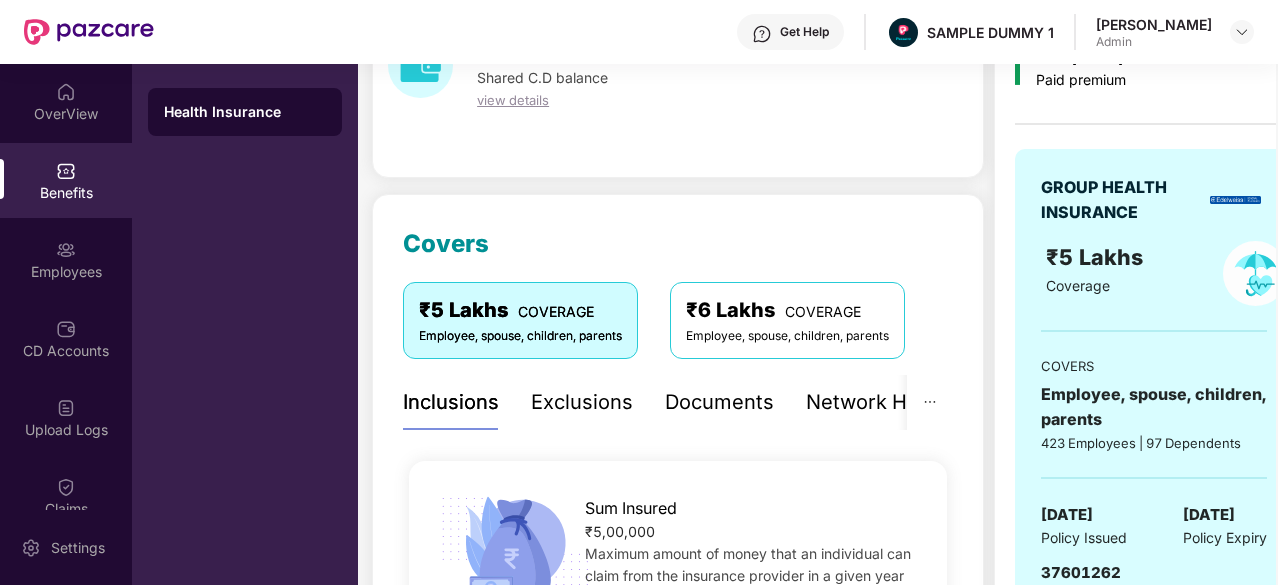 scroll, scrollTop: 137, scrollLeft: 0, axis: vertical 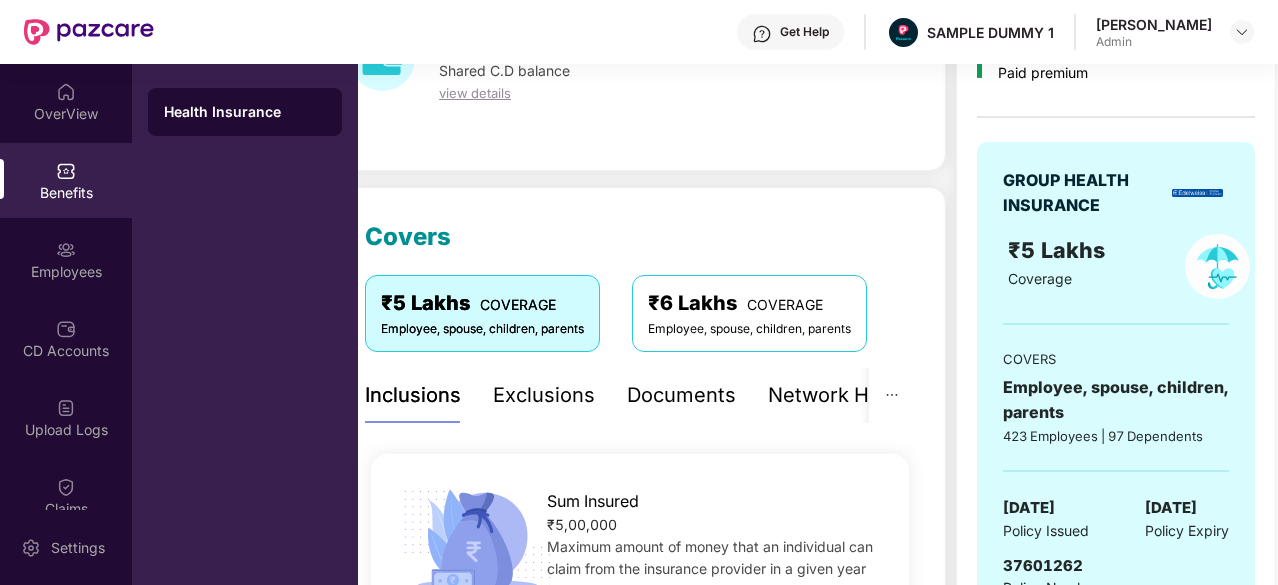 click on "Employee, spouse, children, parents" at bounding box center (749, 329) 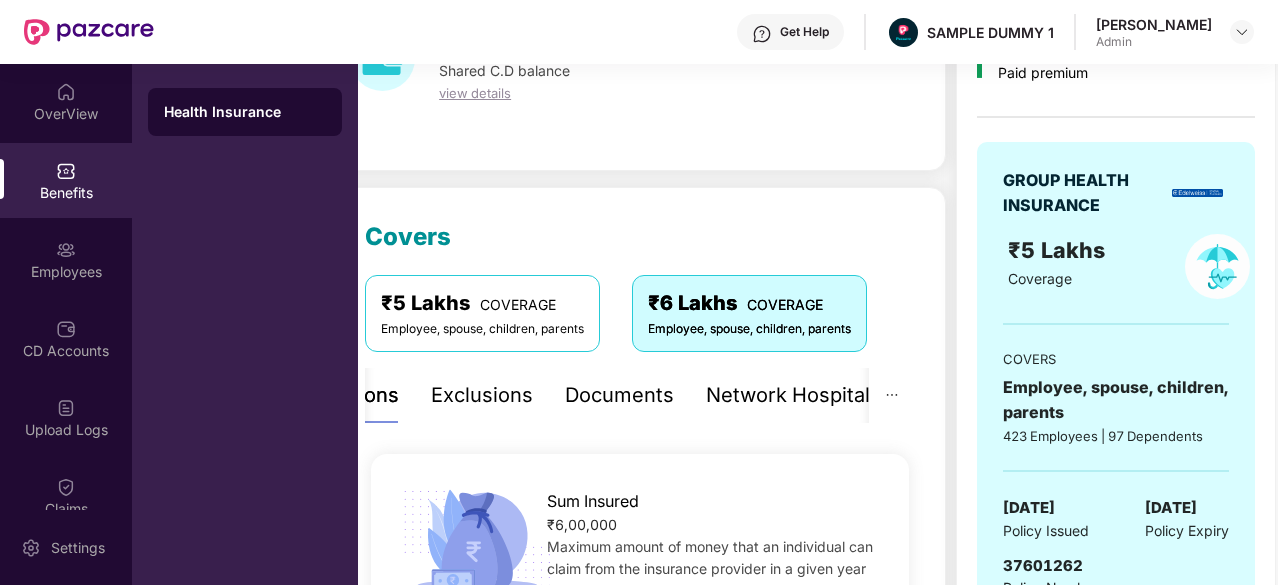 scroll, scrollTop: 318, scrollLeft: 0, axis: vertical 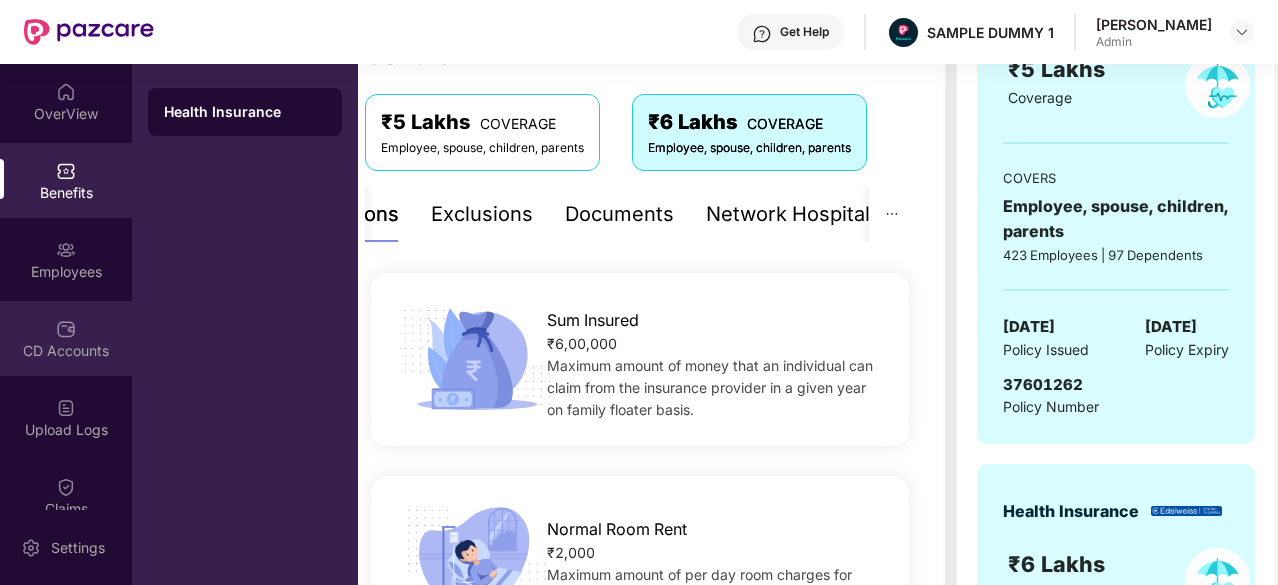 click on "CD Accounts" at bounding box center [66, 351] 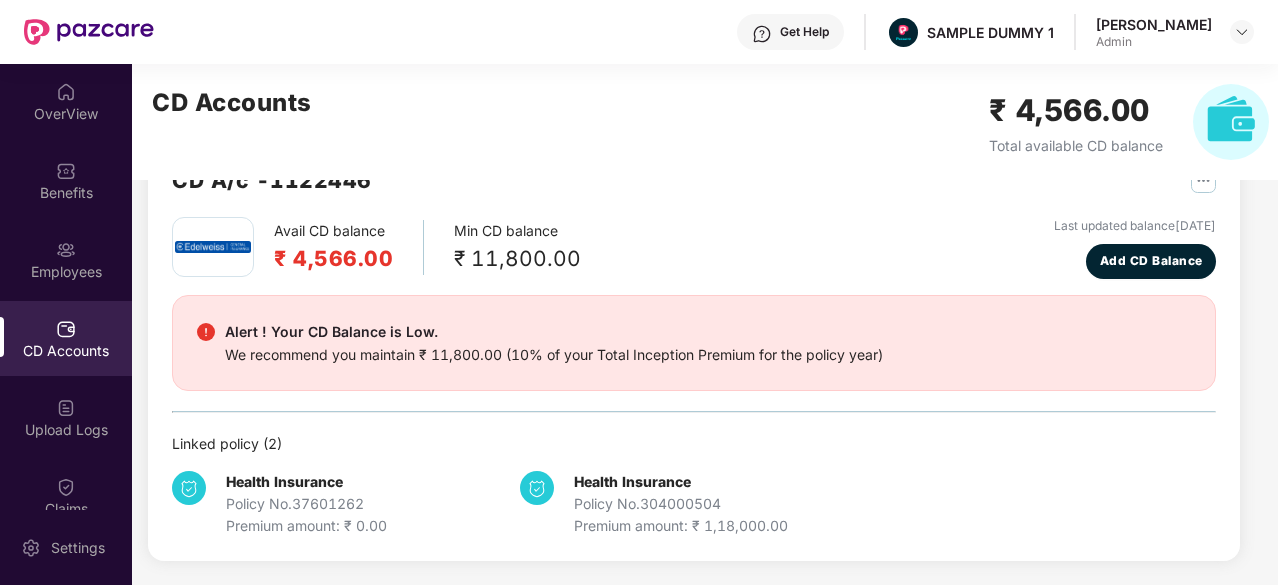 scroll, scrollTop: 62, scrollLeft: 0, axis: vertical 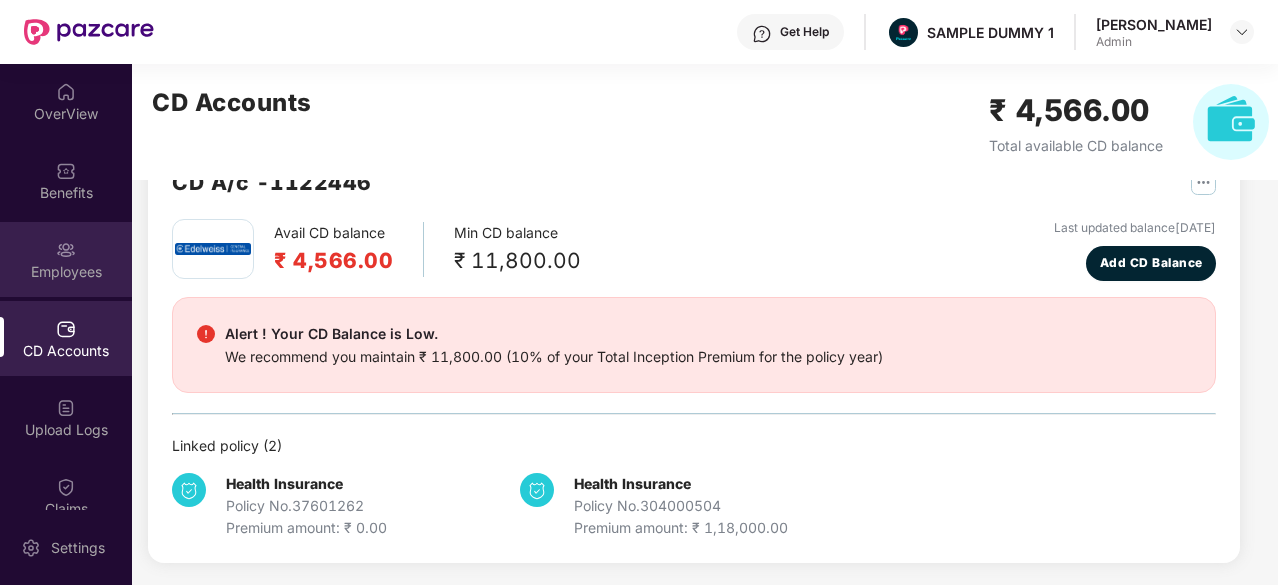 click on "Employees" at bounding box center (66, 259) 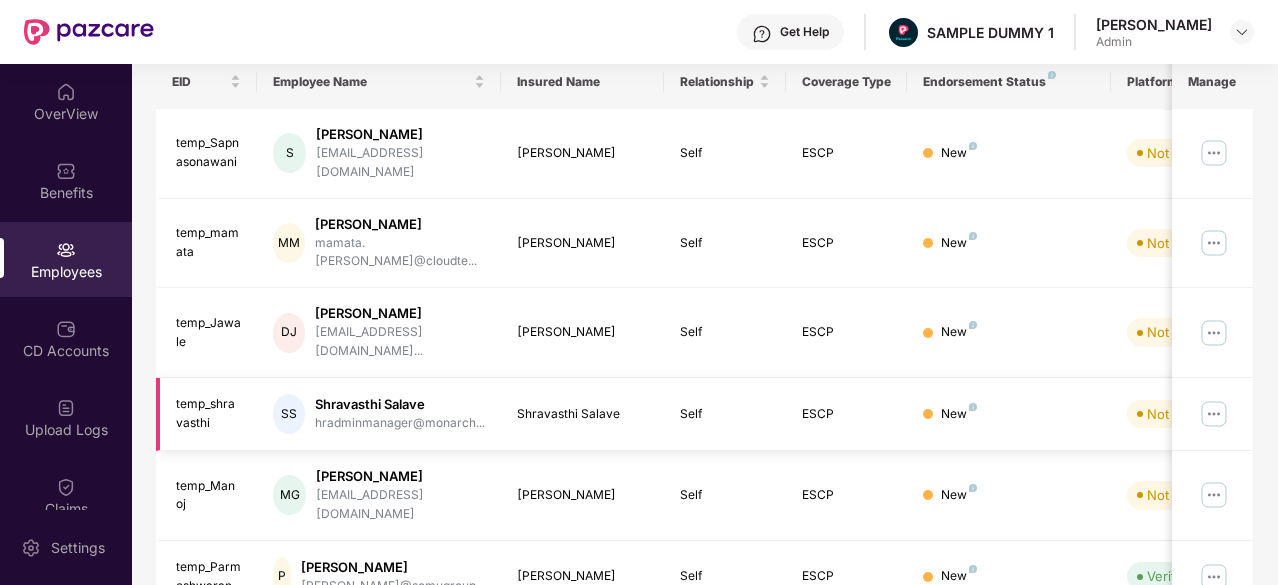 scroll, scrollTop: 0, scrollLeft: 0, axis: both 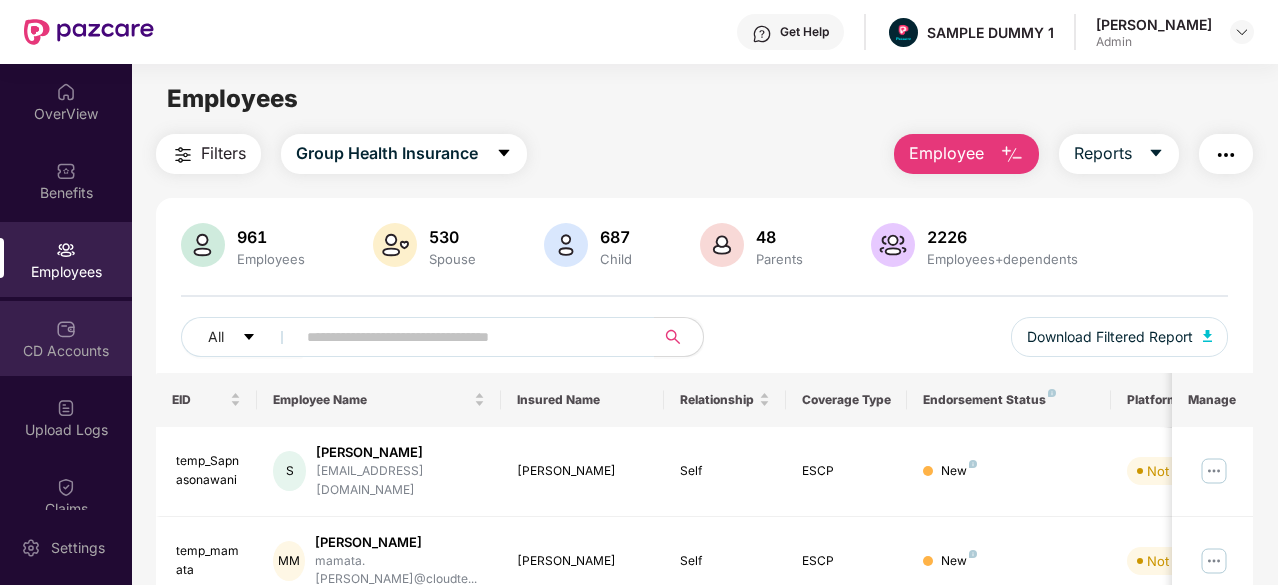 click on "CD Accounts" at bounding box center [66, 351] 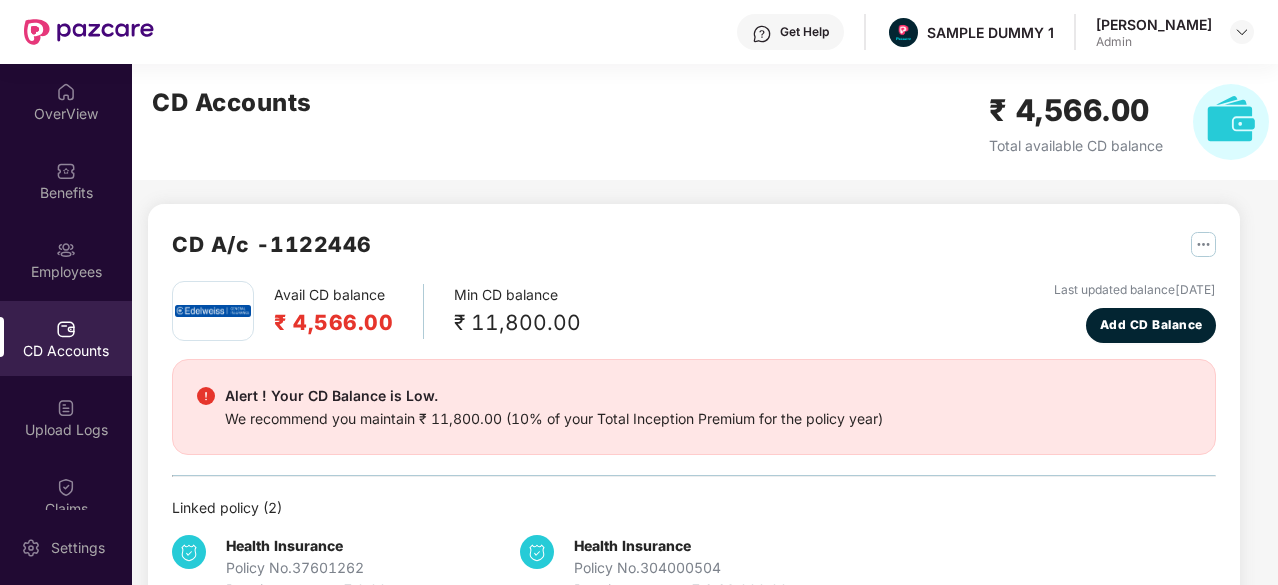 scroll, scrollTop: 62, scrollLeft: 0, axis: vertical 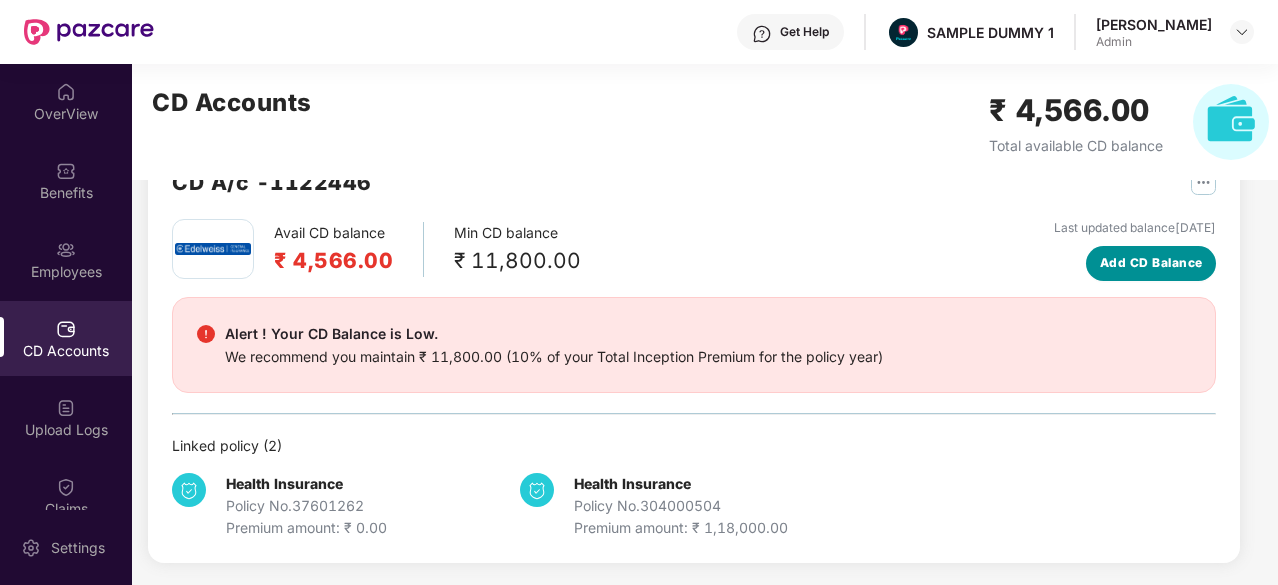 click on "Add CD Balance" at bounding box center (1151, 263) 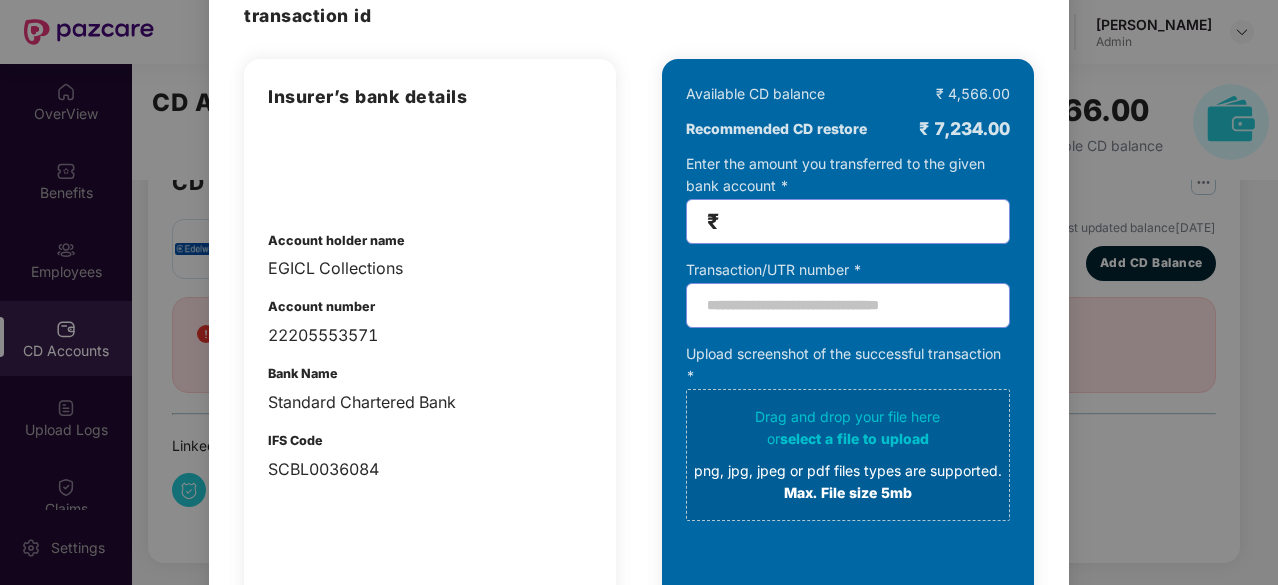 scroll, scrollTop: 123, scrollLeft: 0, axis: vertical 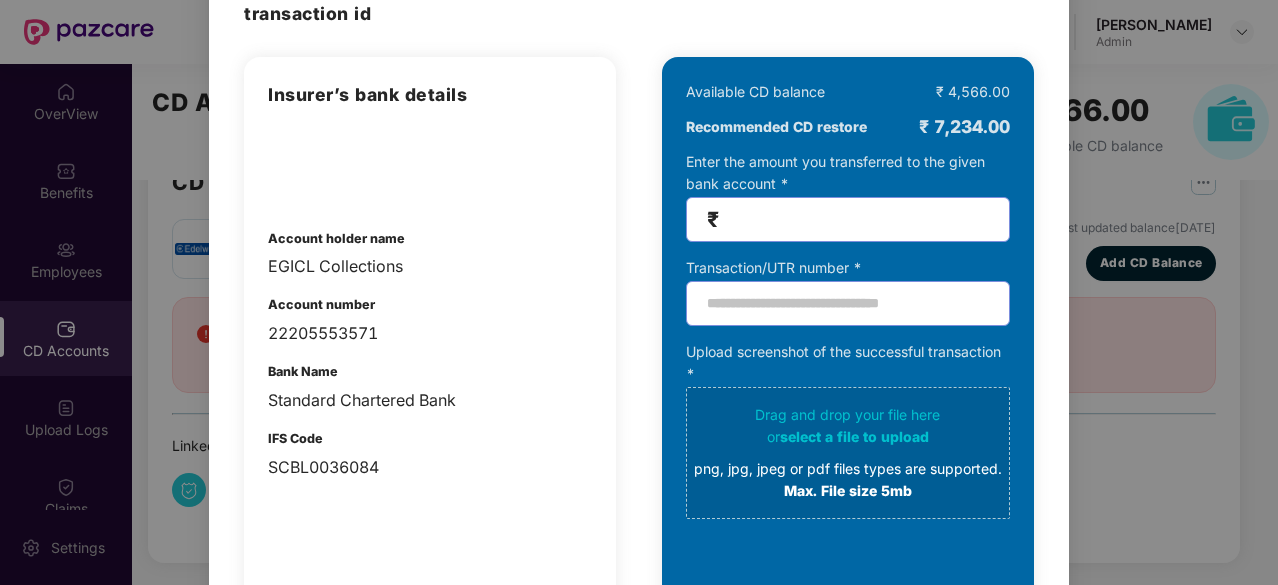 click on "100% SECURE Transfer the amount   you want add to your  CD balance  and share the successful transaction id Insurer’s bank details Account holder name EGICL Collections Account number 22205553571 Bank Name Standard Chartered Bank IFS Code SCBL0036084 Available CD balance ₹ 4,566.00 Recommended CD restore ₹ 7,234.00 Enter the amount you transferred to the given bank account * ₹  Transaction/UTR number * Upload screenshot of the successful transaction * Drag and drop your file here or  select a file to upload png, jpg, jpeg or pdf files types are supported. Max. File size 5mb Submit  Cancel OK" at bounding box center [639, 292] 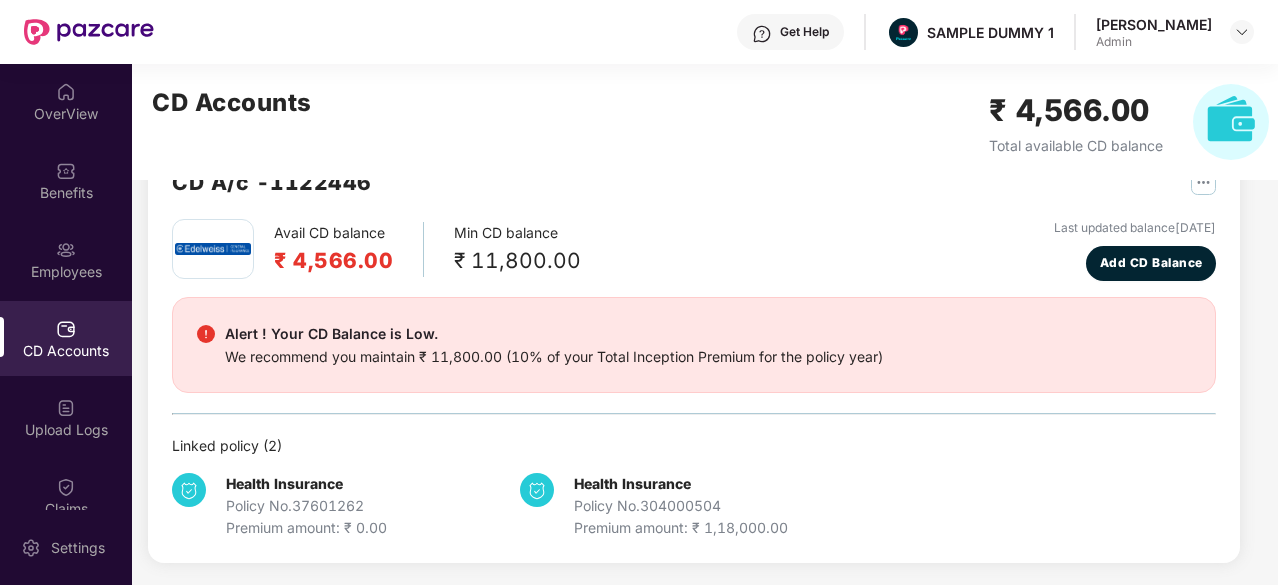 click on "Avail CD balance ₹ 4,566.00 Min CD balance ₹ 11,800.00 Last updated balance  [DATE] Add CD Balance" at bounding box center (694, 250) 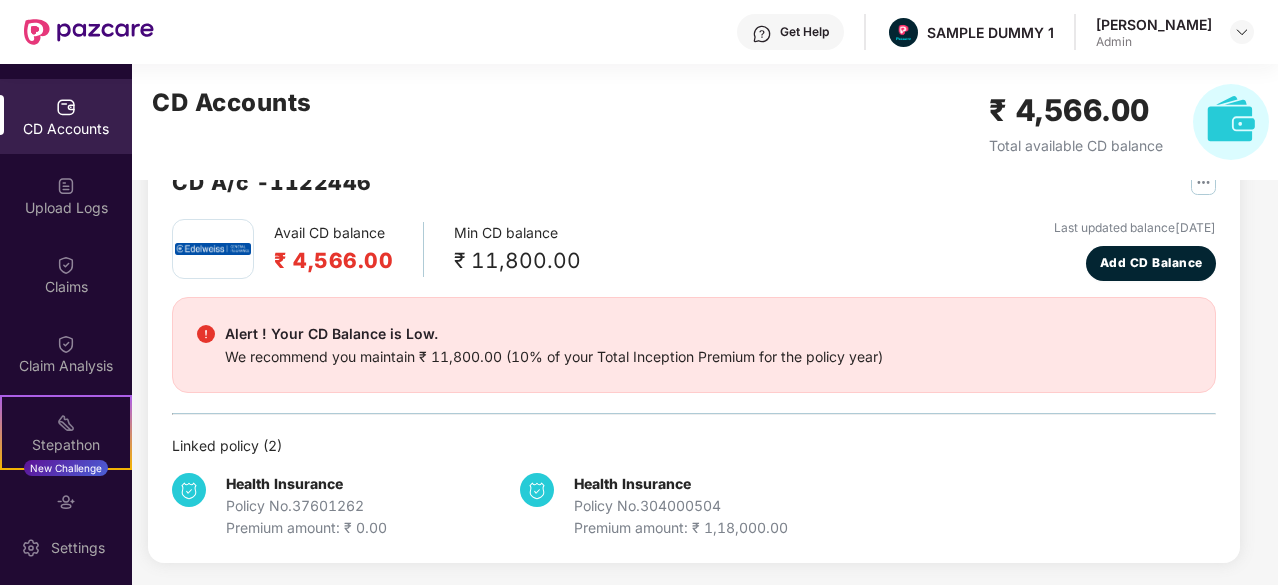 scroll, scrollTop: 254, scrollLeft: 0, axis: vertical 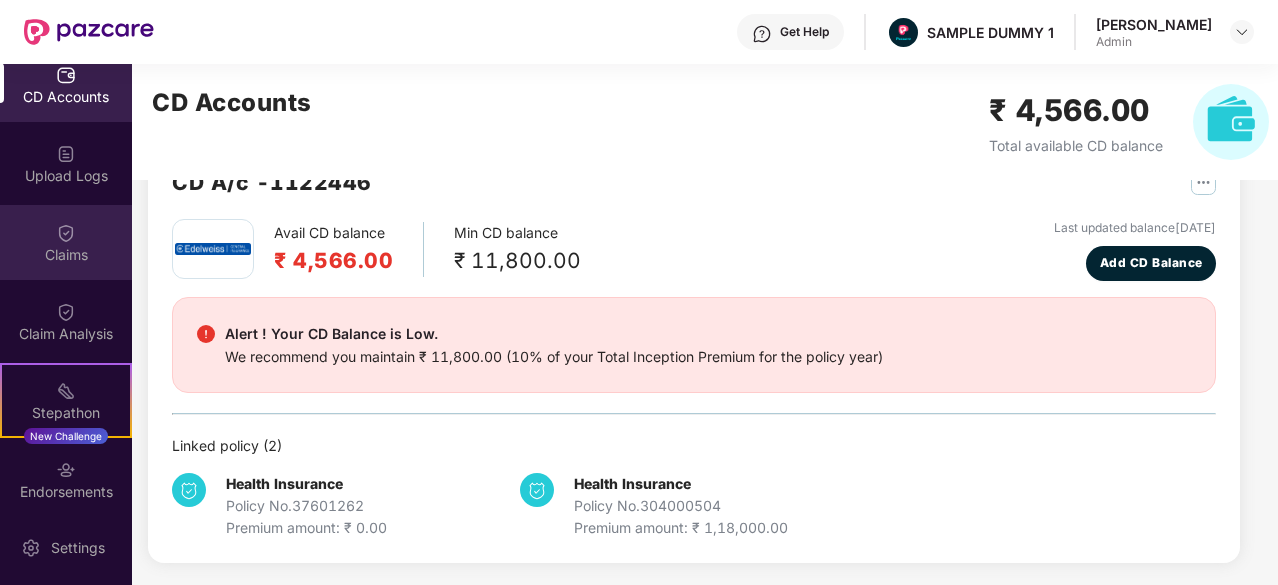 click at bounding box center [66, 233] 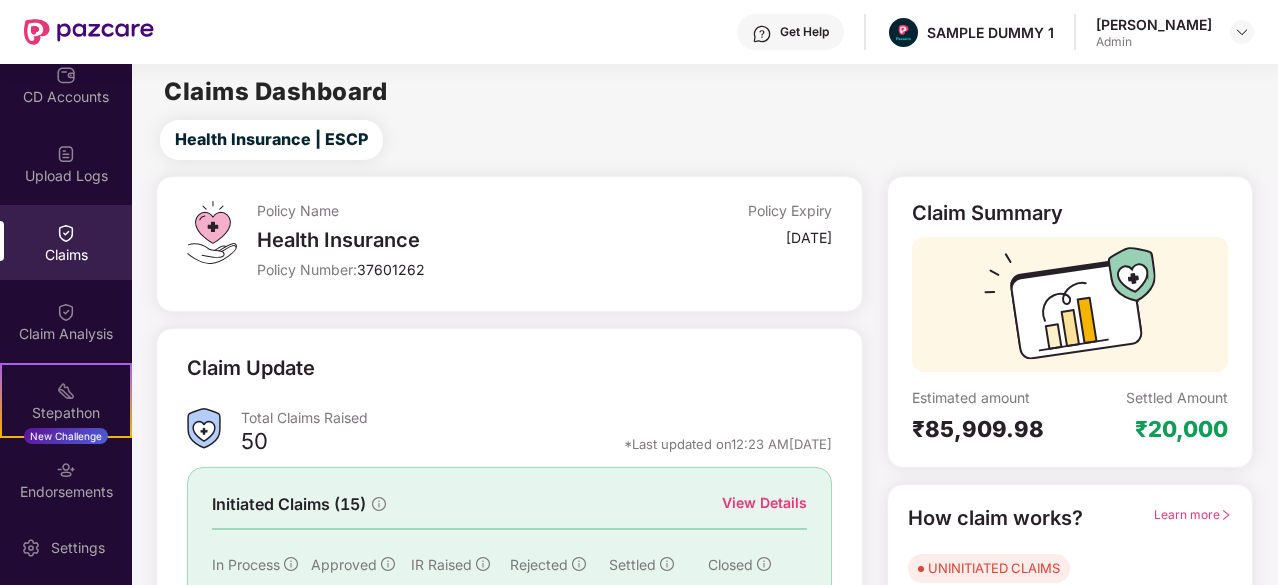 scroll, scrollTop: 196, scrollLeft: 0, axis: vertical 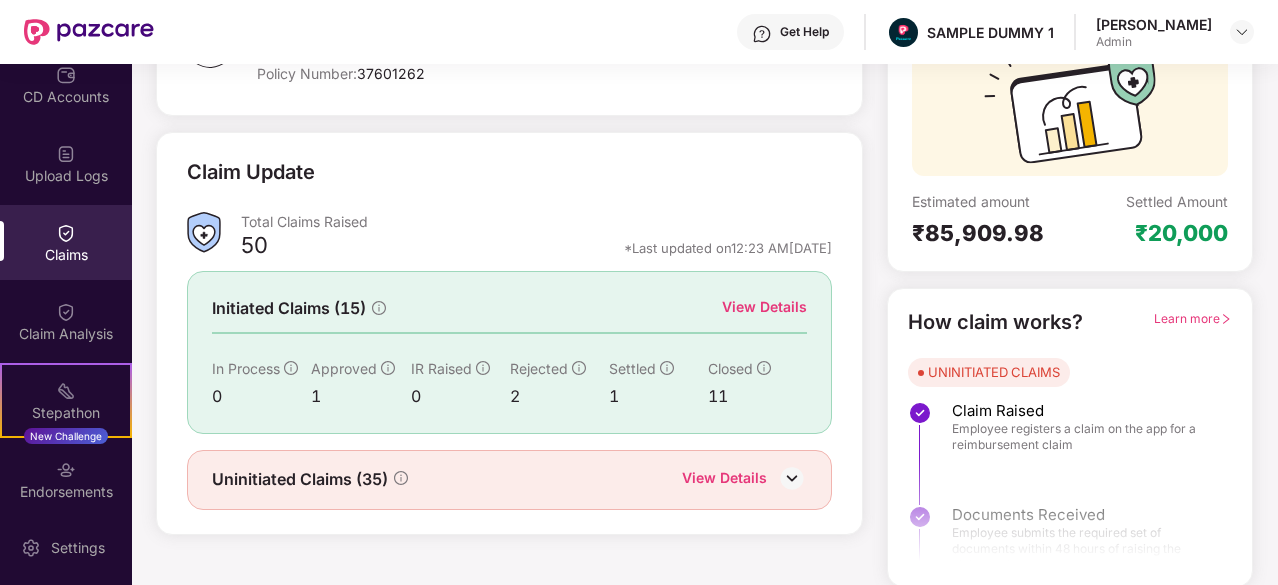 click on "View Details" at bounding box center [764, 307] 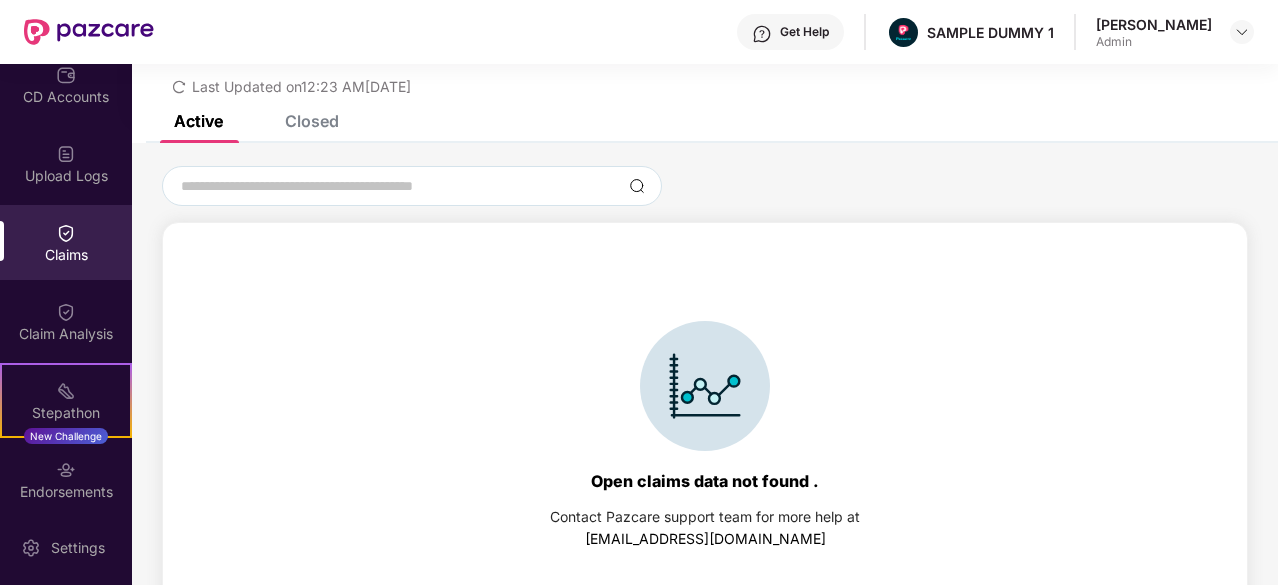 scroll, scrollTop: 86, scrollLeft: 0, axis: vertical 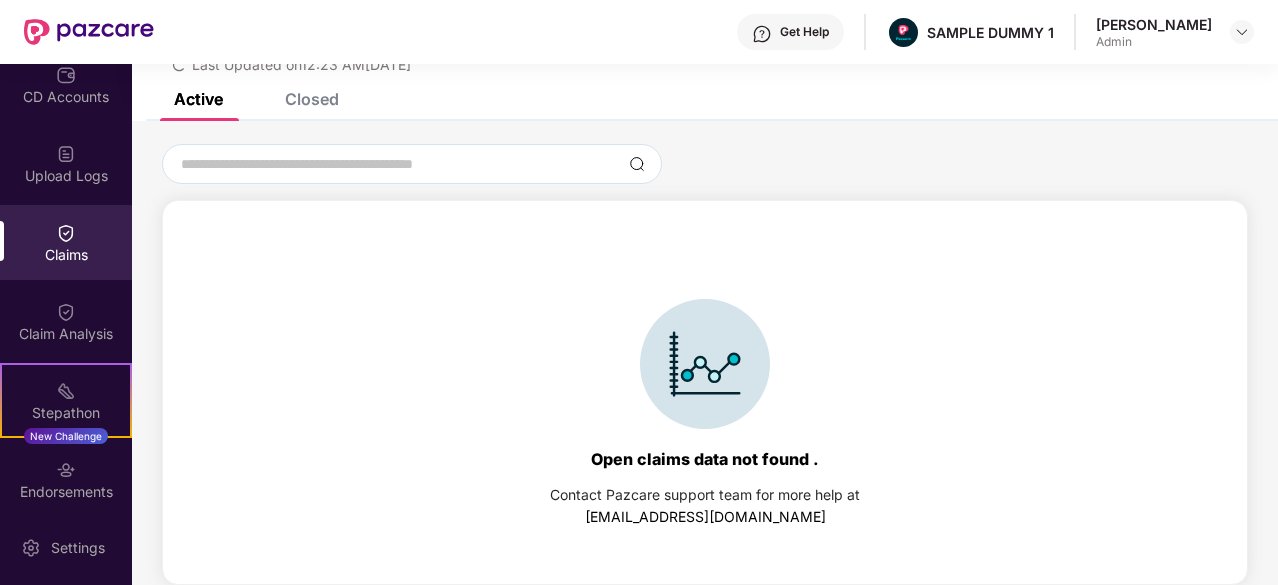 click on "Closed" at bounding box center [312, 99] 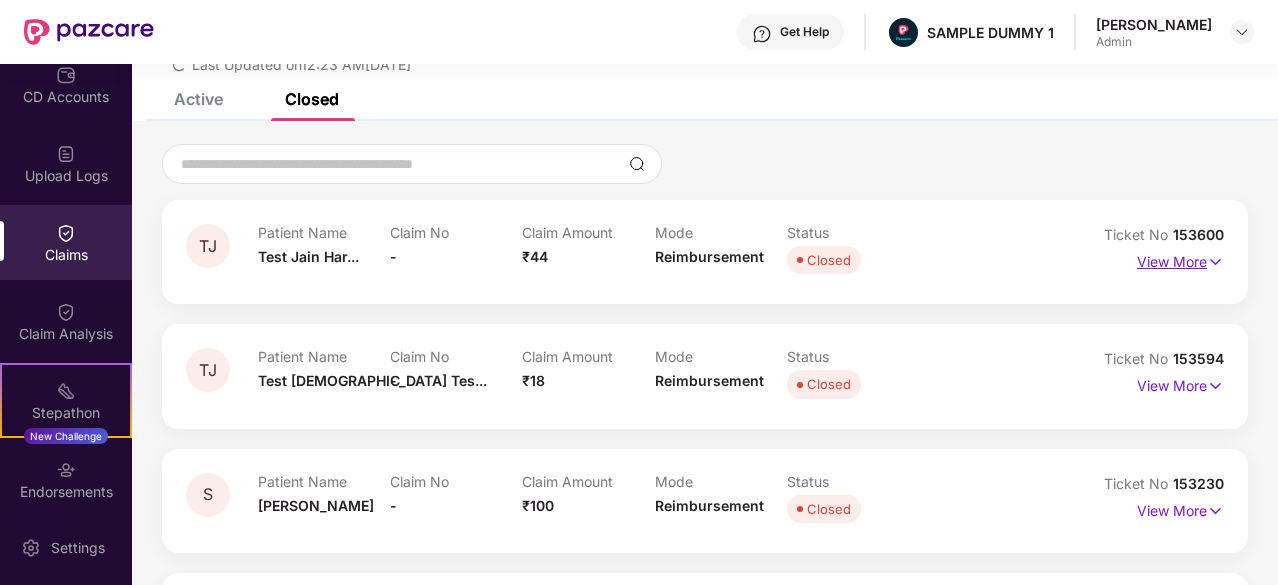 click on "View More" at bounding box center (1180, 259) 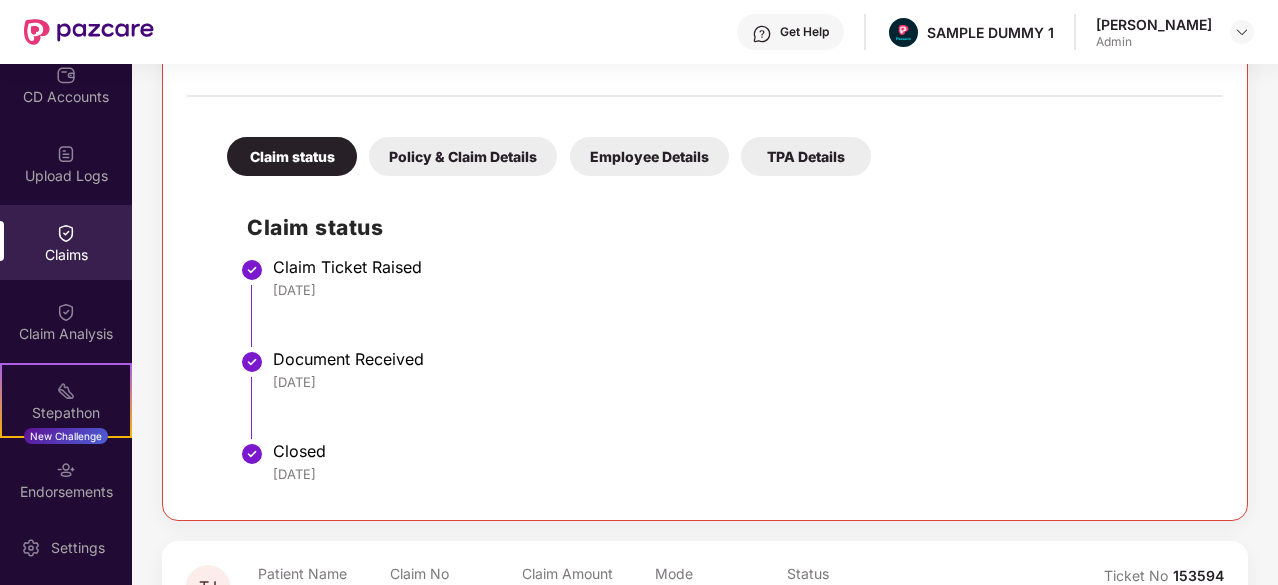 scroll, scrollTop: 0, scrollLeft: 0, axis: both 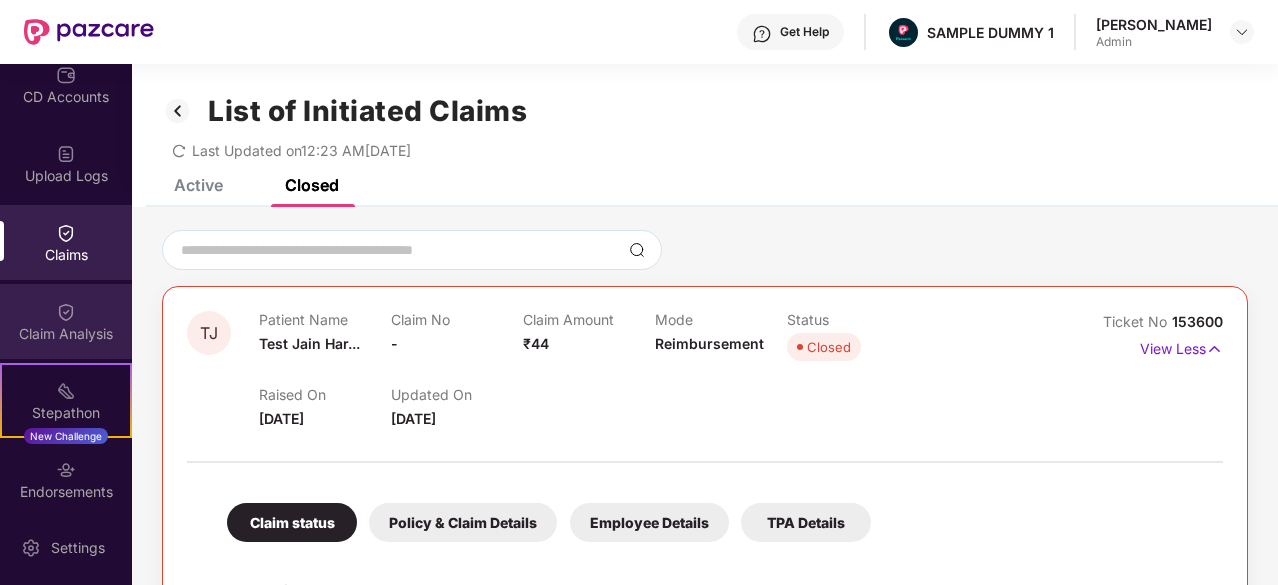 click at bounding box center [66, 312] 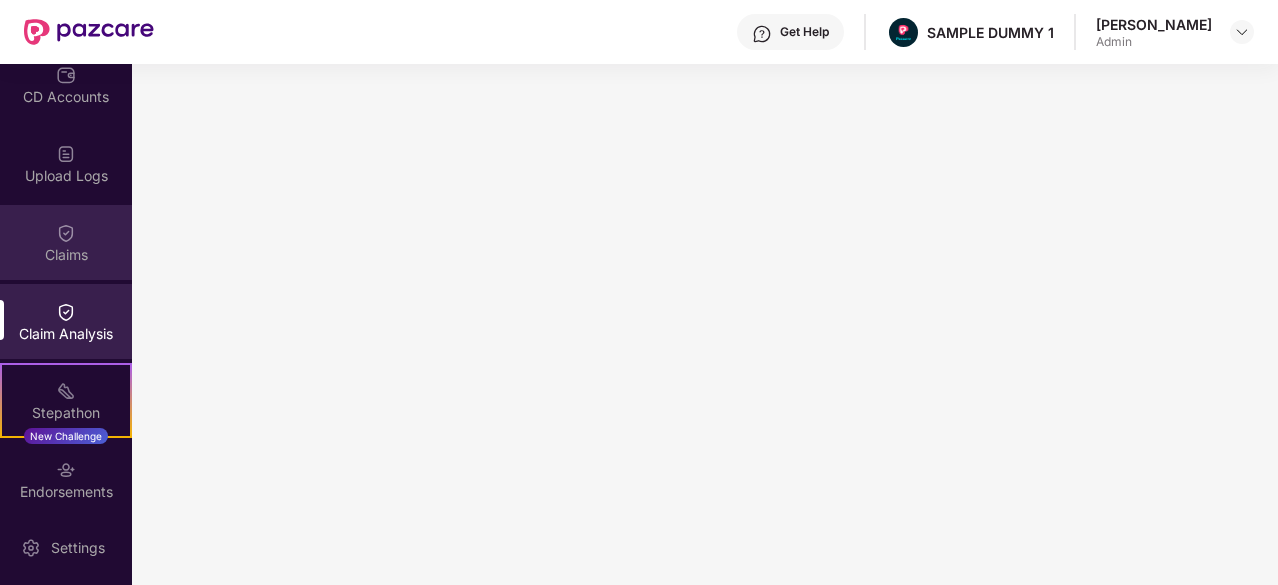 scroll, scrollTop: 422, scrollLeft: 0, axis: vertical 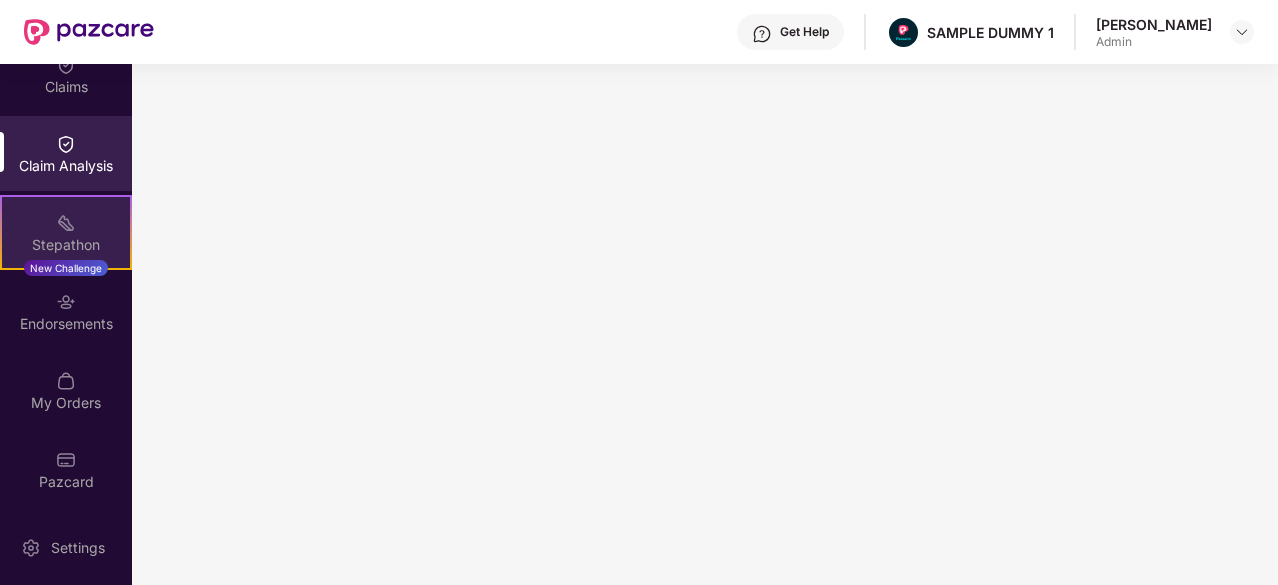 click at bounding box center (66, 223) 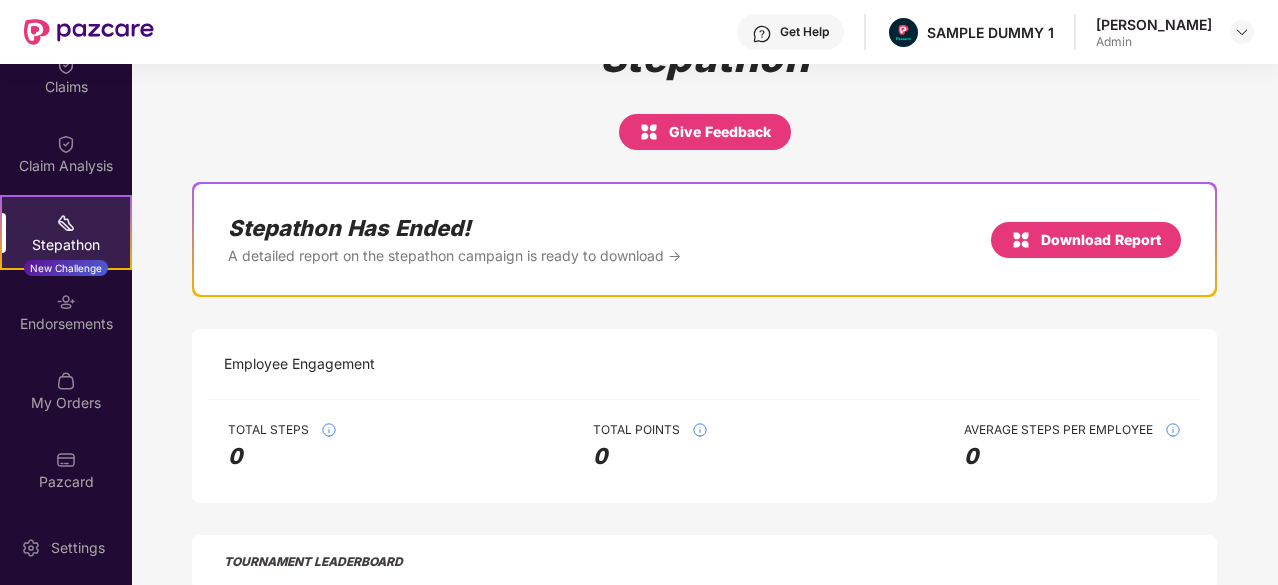 scroll, scrollTop: 0, scrollLeft: 0, axis: both 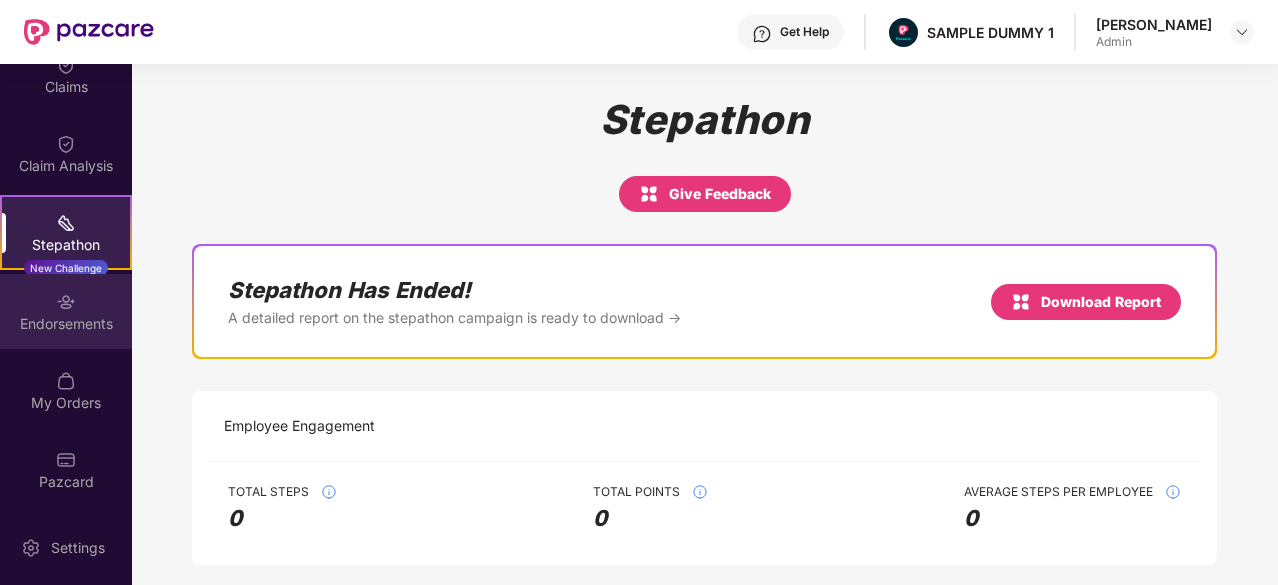 click on "Endorsements" at bounding box center [66, 311] 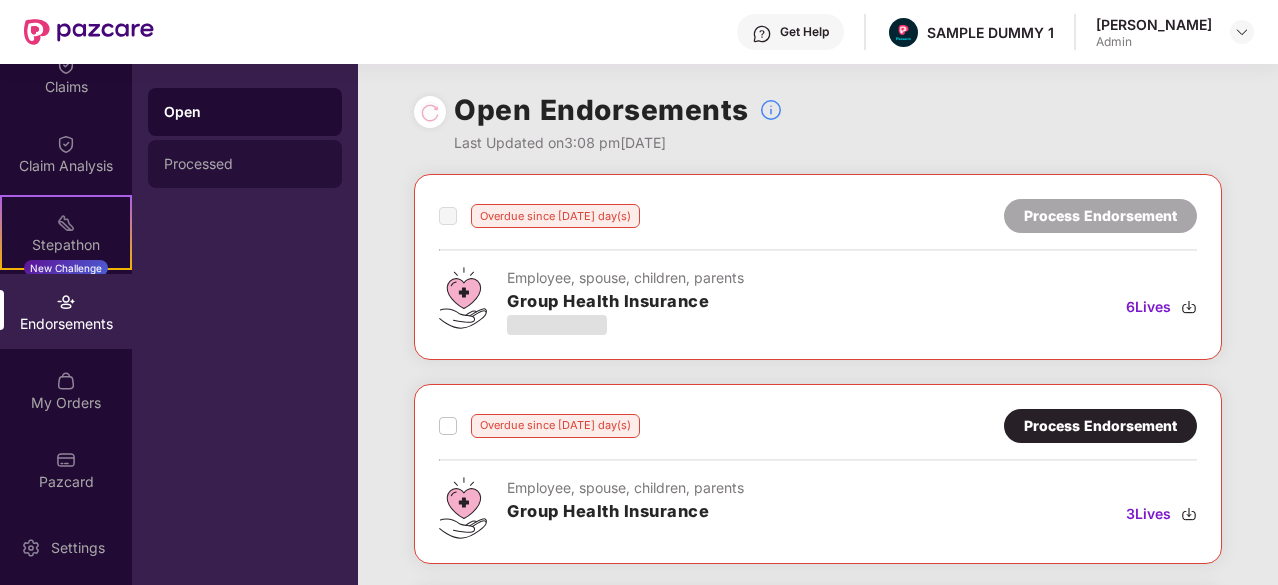 click on "Processed" at bounding box center (245, 164) 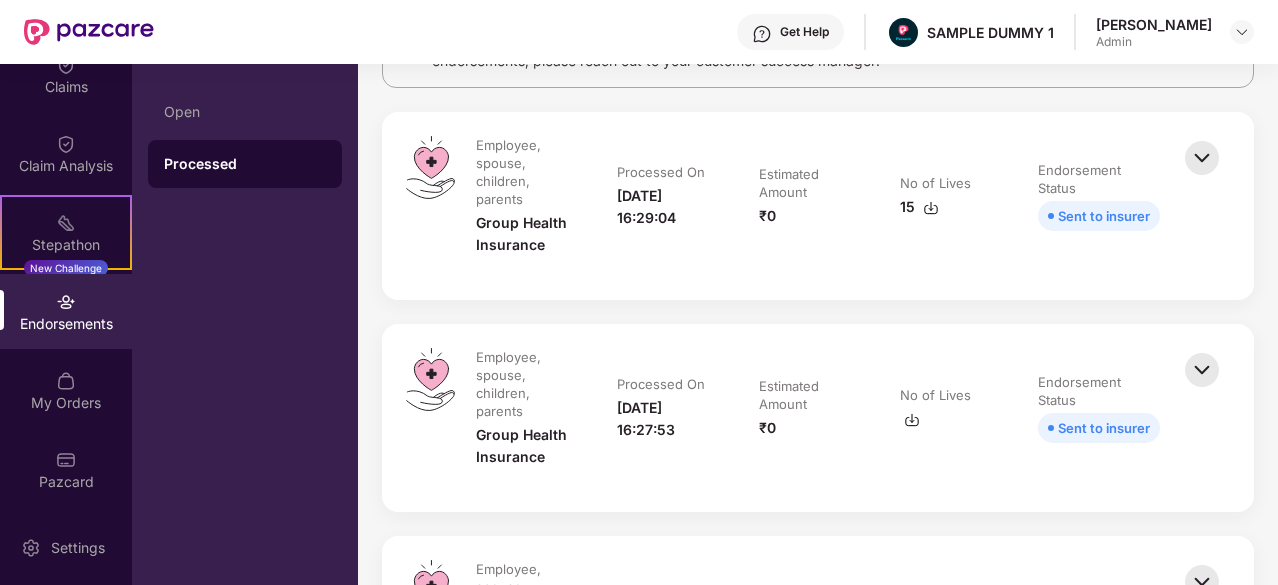 scroll, scrollTop: 212, scrollLeft: 0, axis: vertical 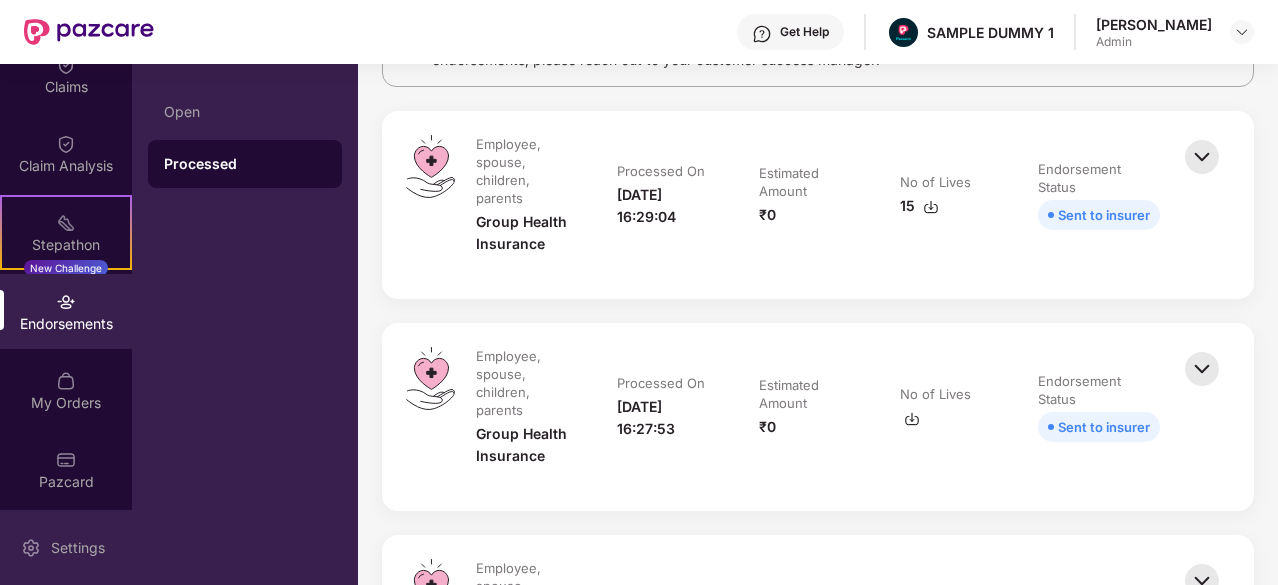 click on "Settings" at bounding box center (66, 547) 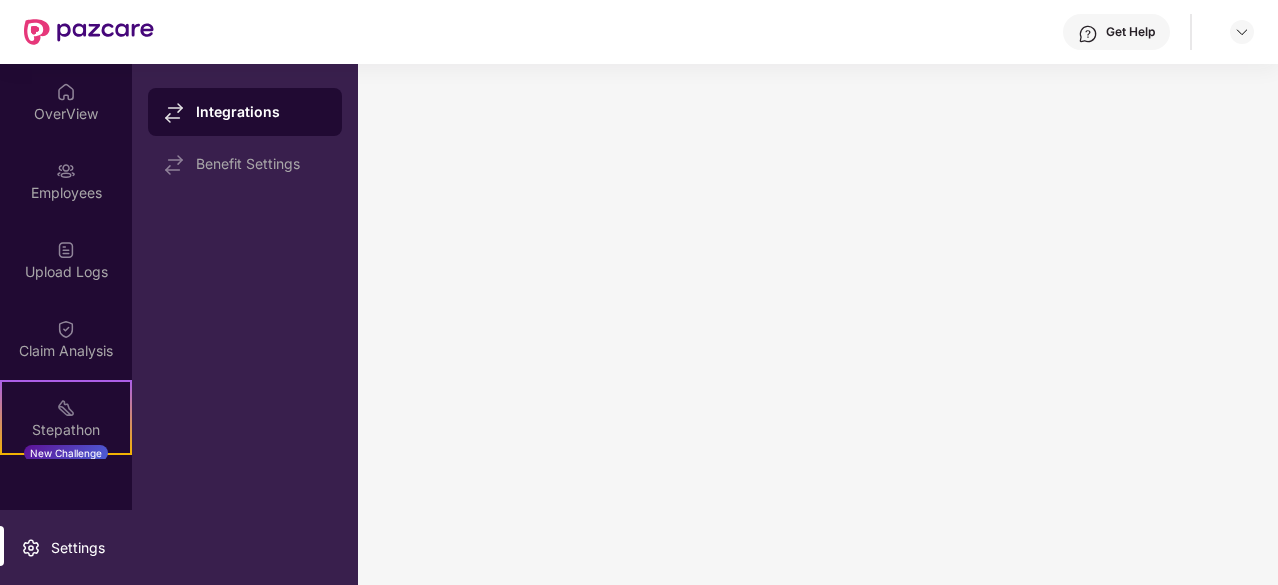 scroll, scrollTop: 0, scrollLeft: 0, axis: both 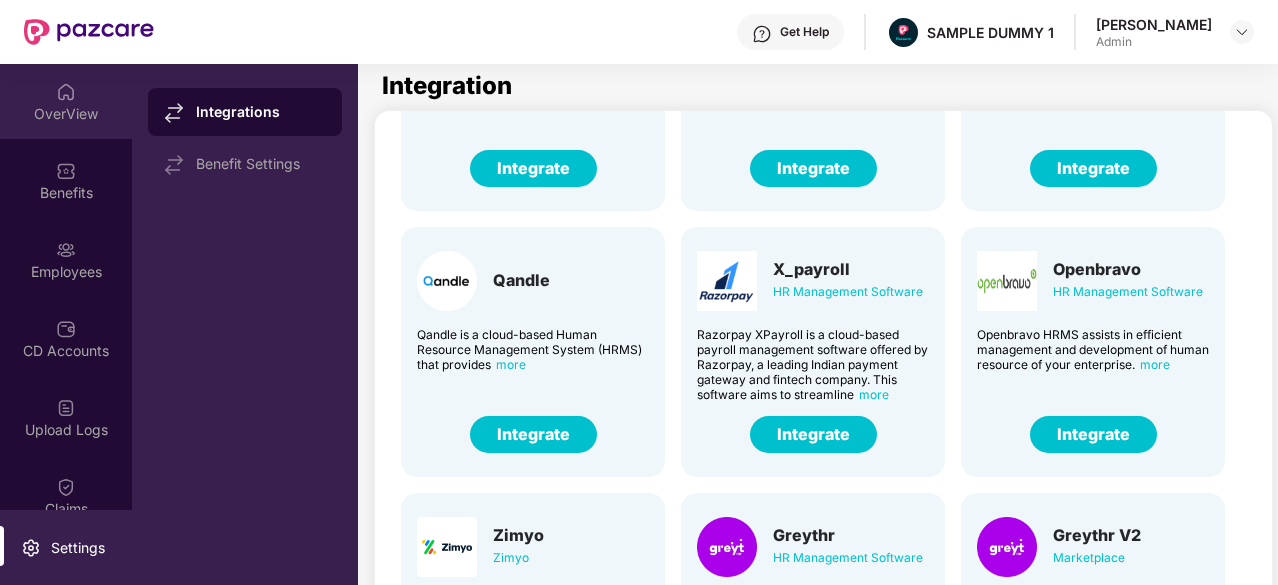 click on "OverView" at bounding box center [66, 114] 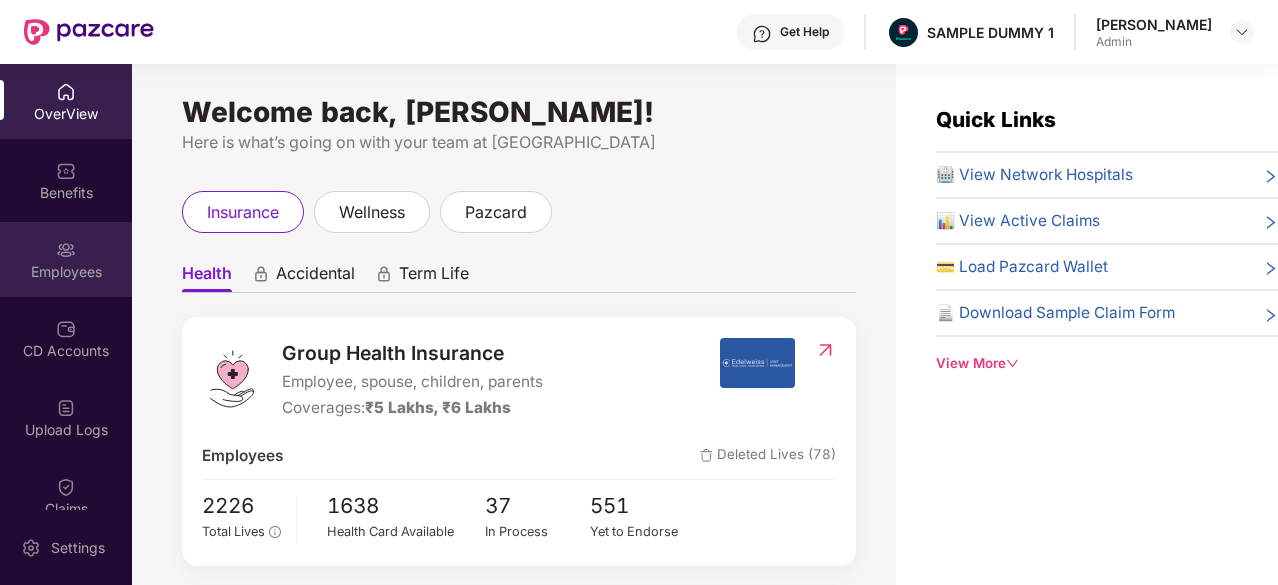 click at bounding box center [66, 250] 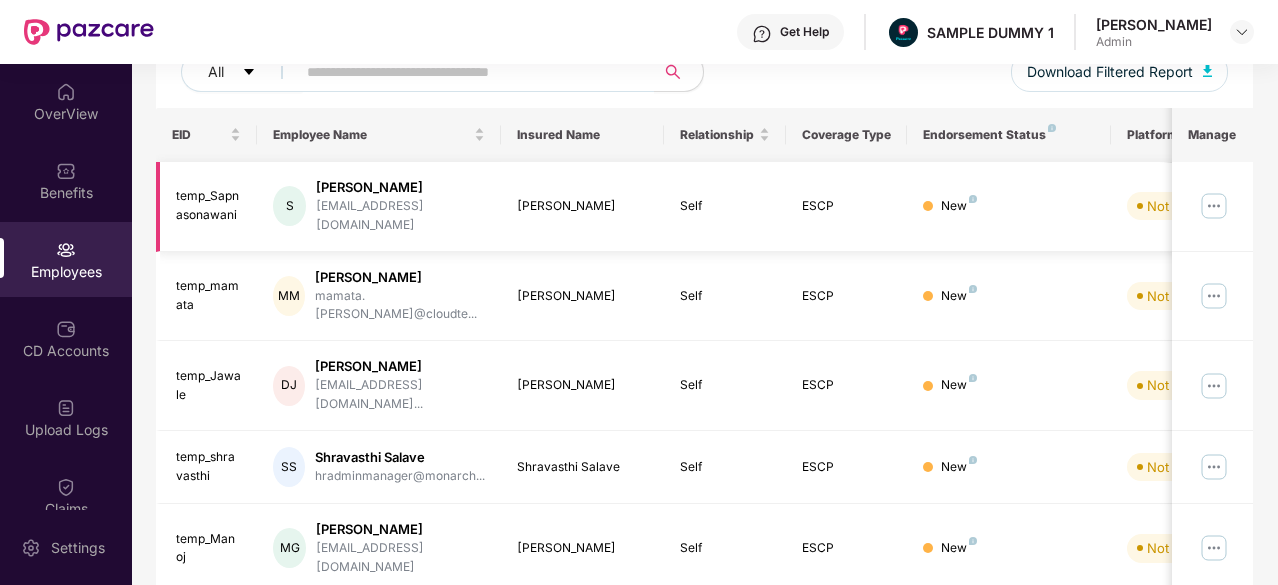 scroll, scrollTop: 0, scrollLeft: 0, axis: both 